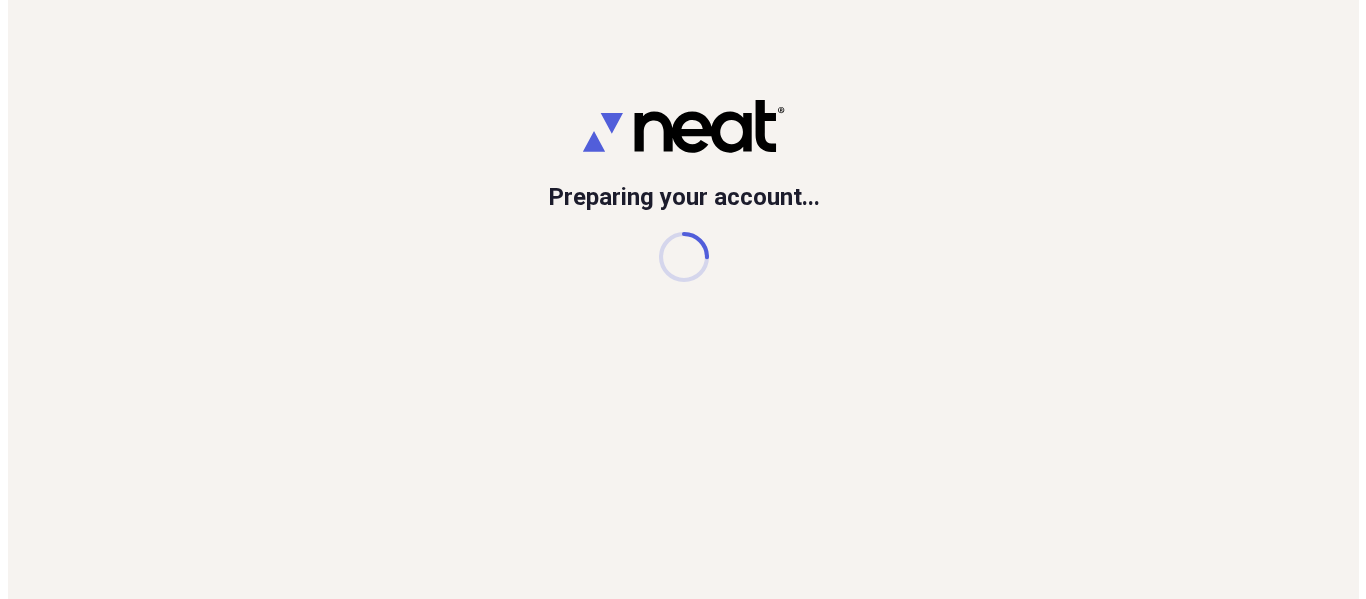 scroll, scrollTop: 0, scrollLeft: 0, axis: both 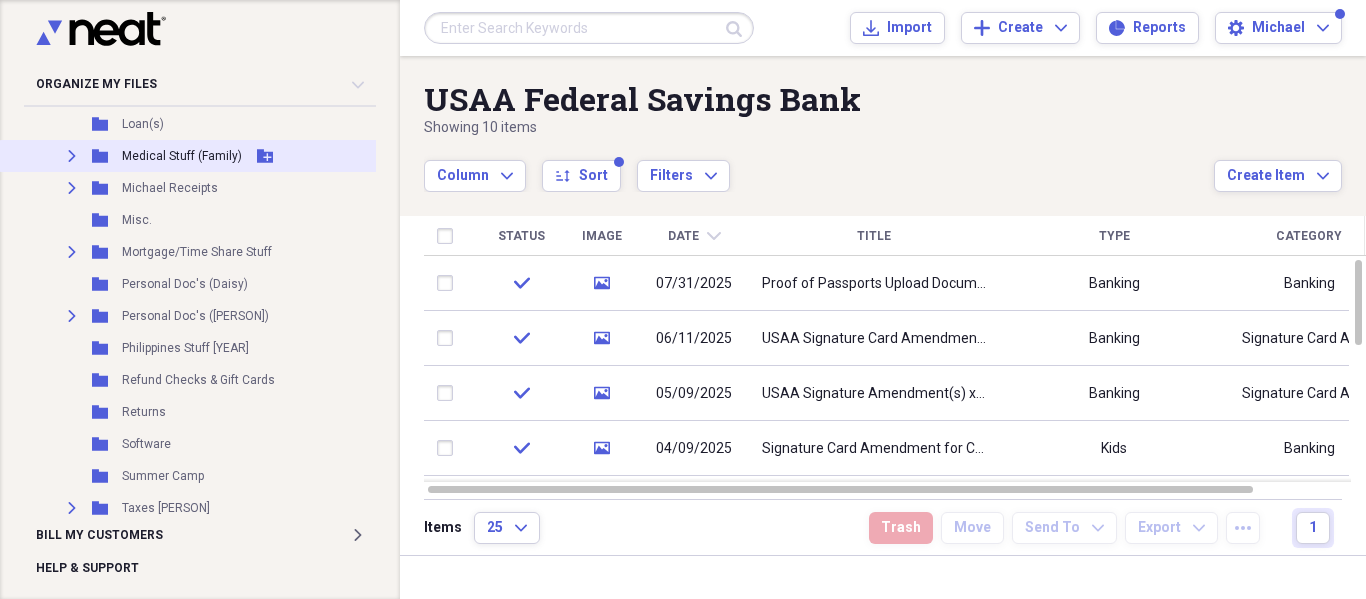 click on "Expand" 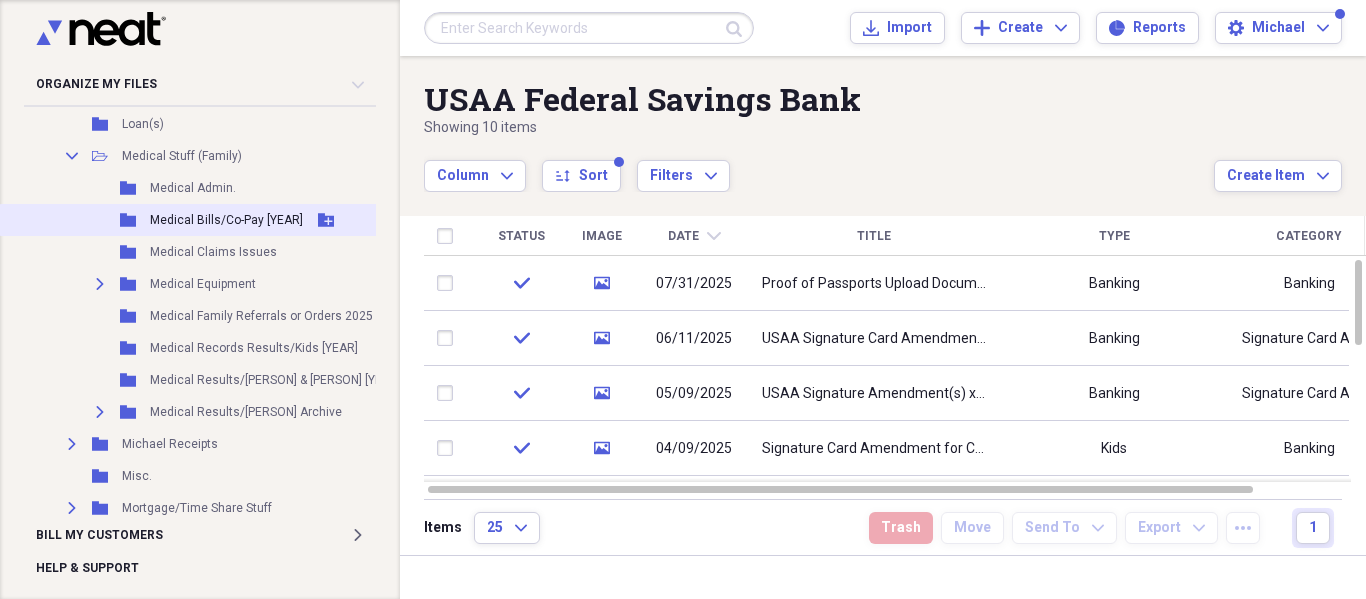 click on "Folder Medical Bills/Co-Pay [YEAR] Add Folder" at bounding box center (236, 220) 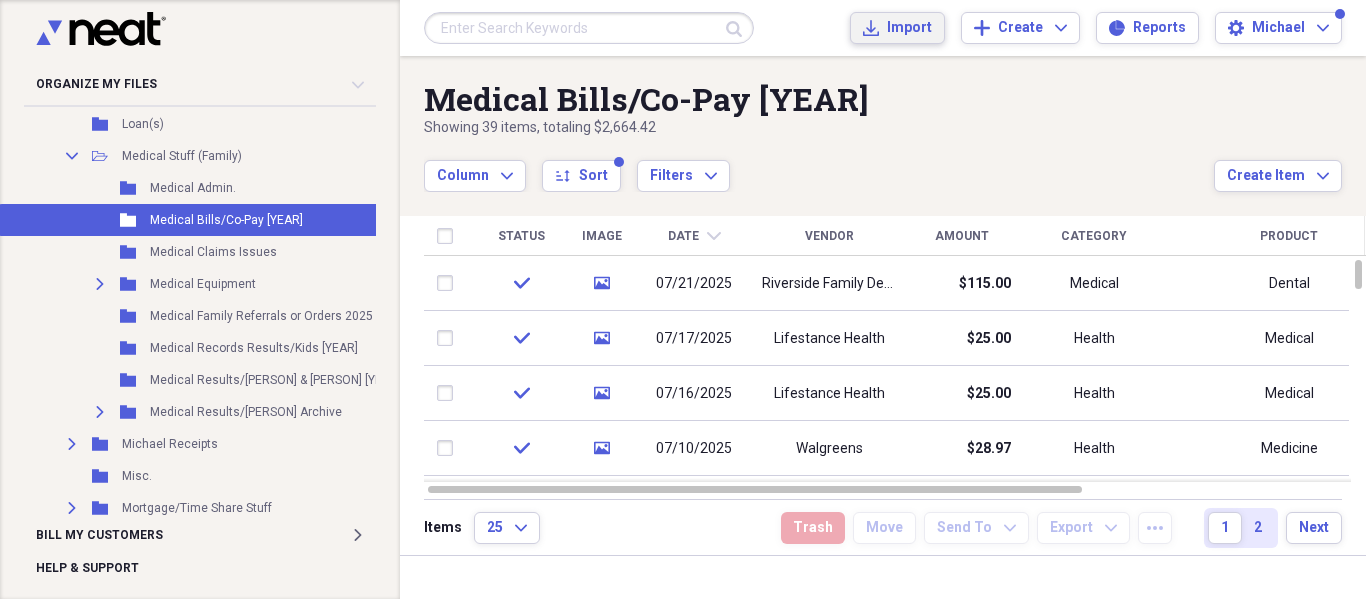 click on "Import" at bounding box center (909, 28) 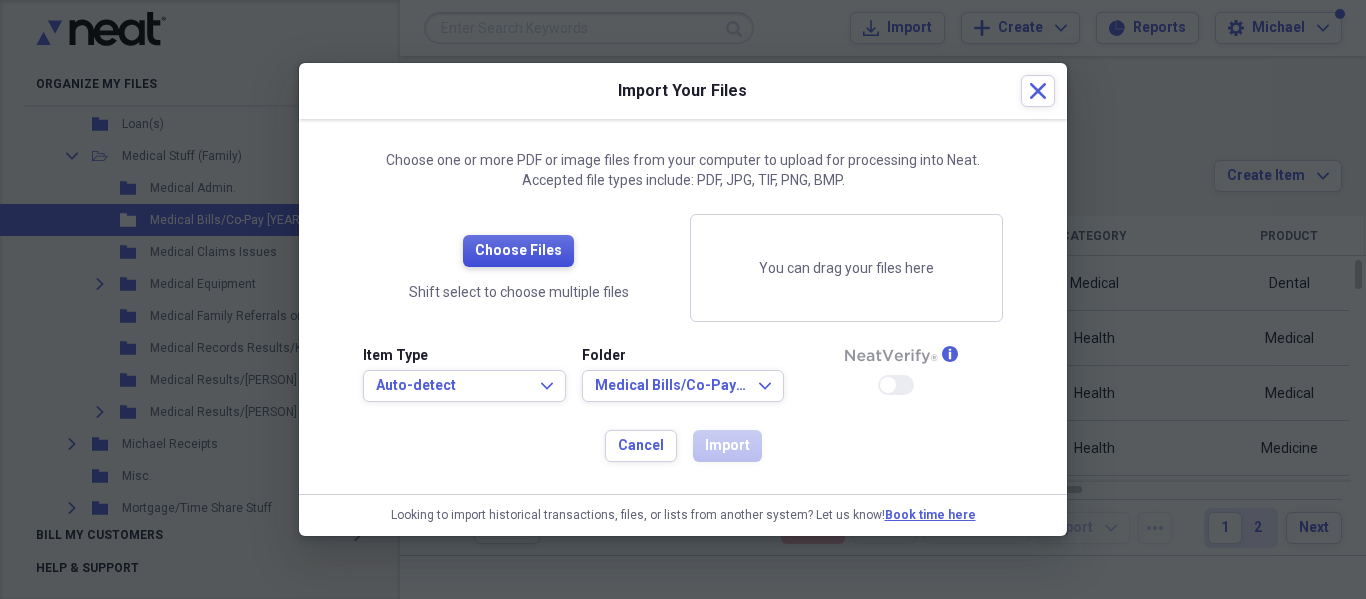 click on "Choose Files" at bounding box center (518, 251) 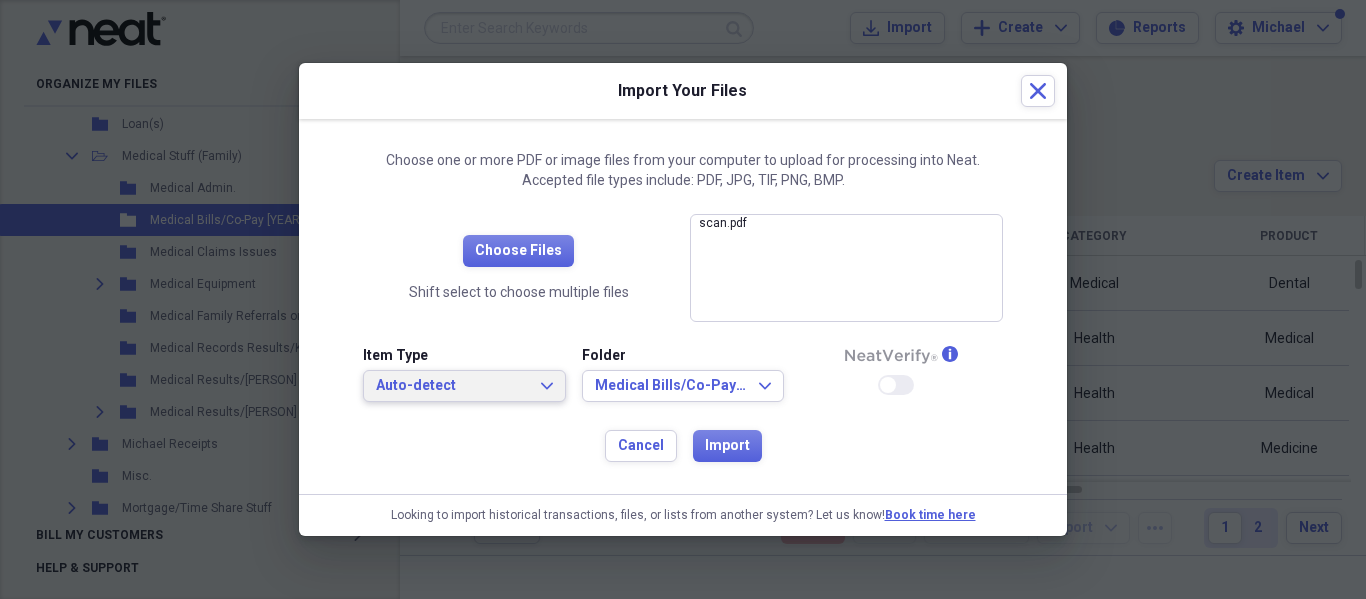 click on "Auto-detect Expand" at bounding box center [464, 386] 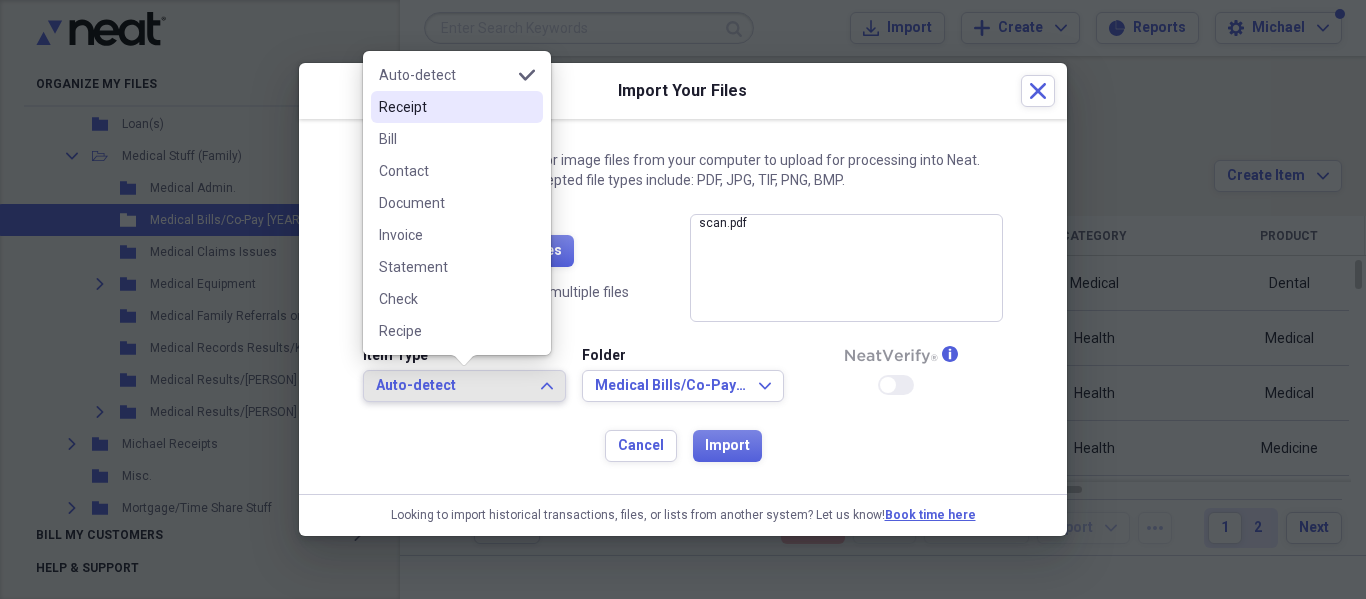 click on "Receipt" at bounding box center (445, 107) 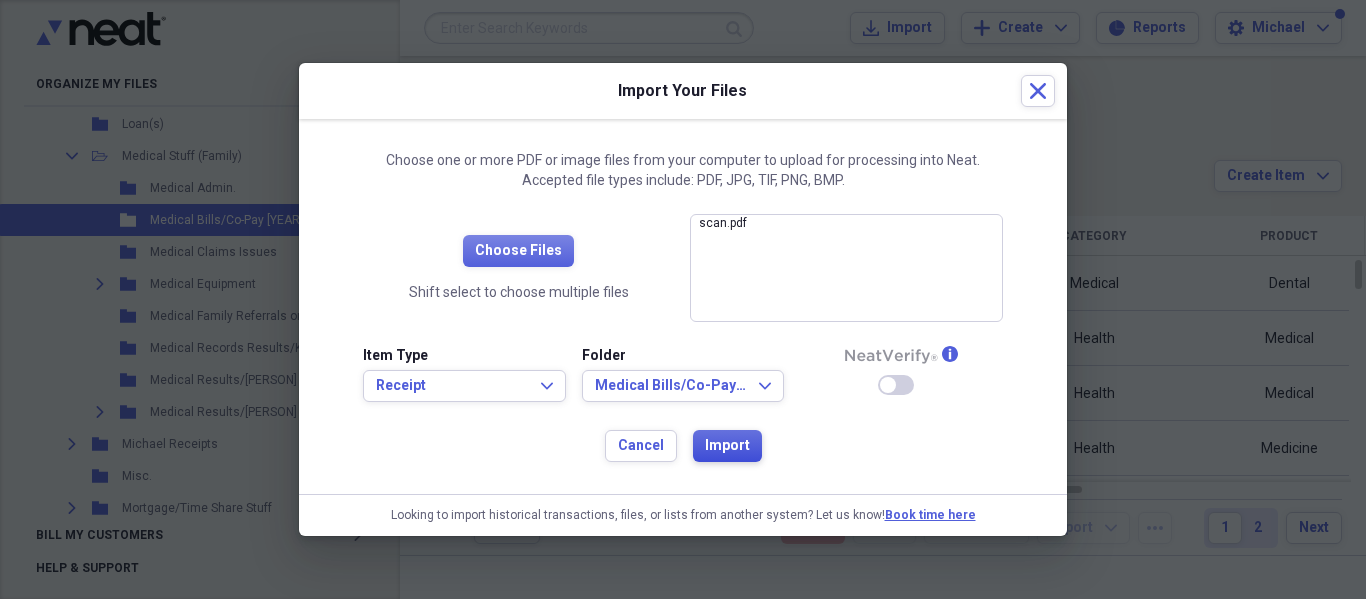 click on "Import" at bounding box center (727, 446) 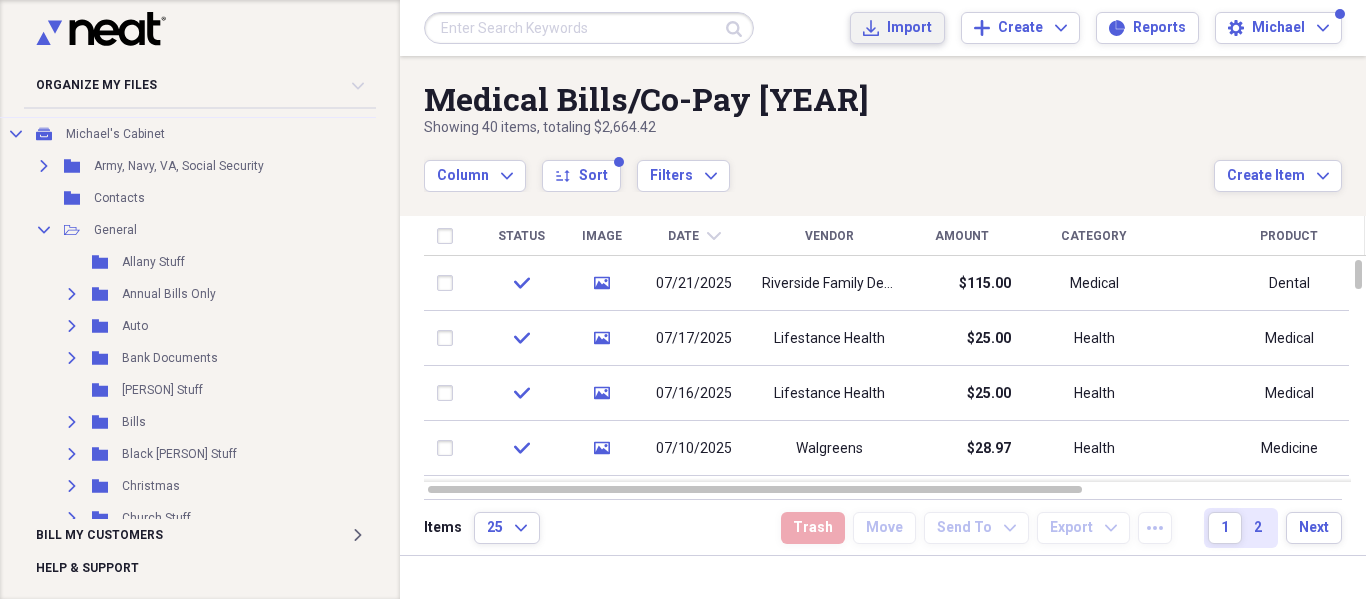 scroll, scrollTop: 0, scrollLeft: 0, axis: both 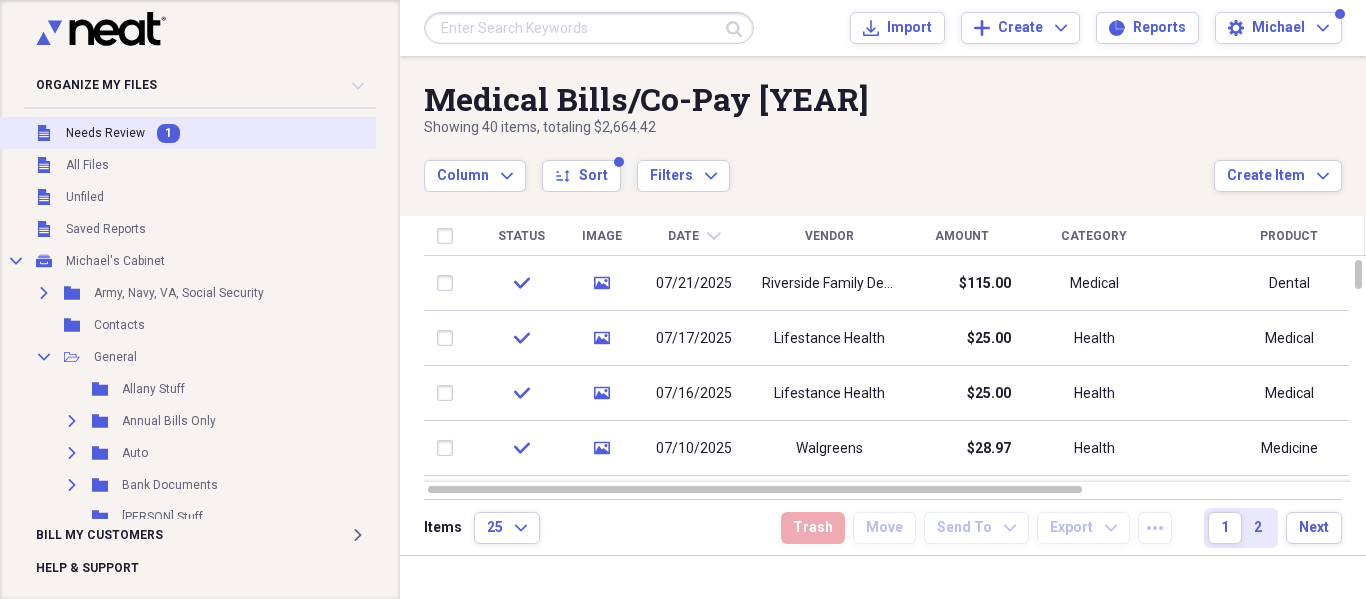 click on "Unfiled Needs Review 1" at bounding box center [236, 133] 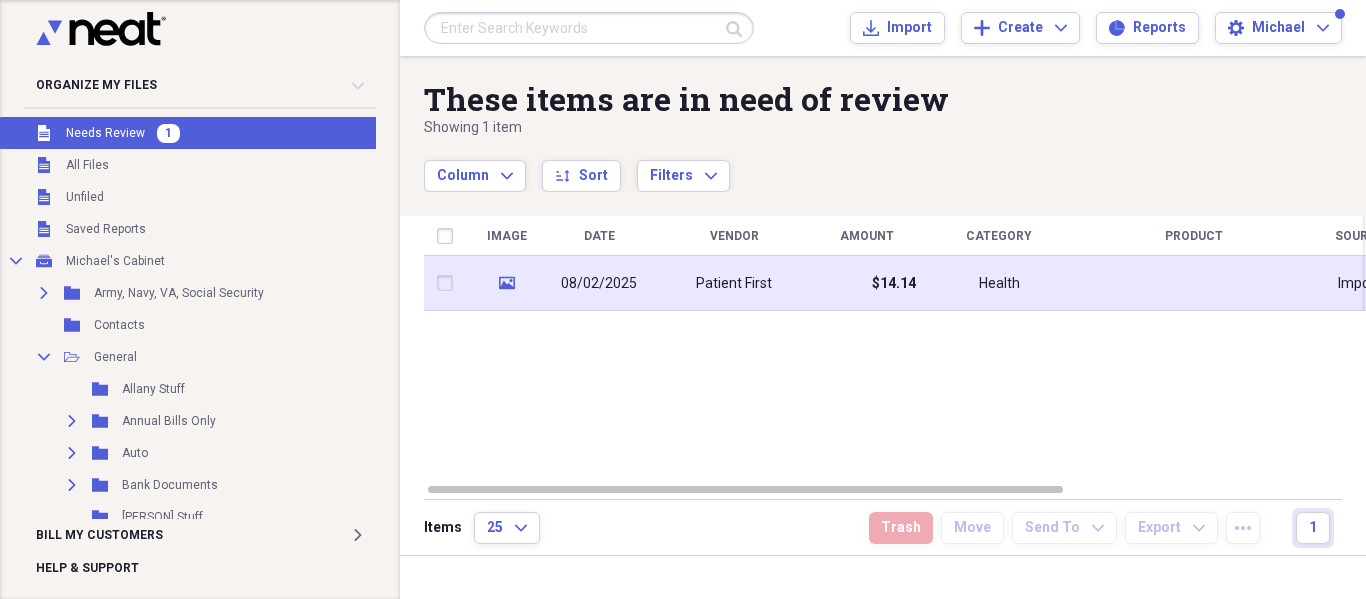 click on "media" 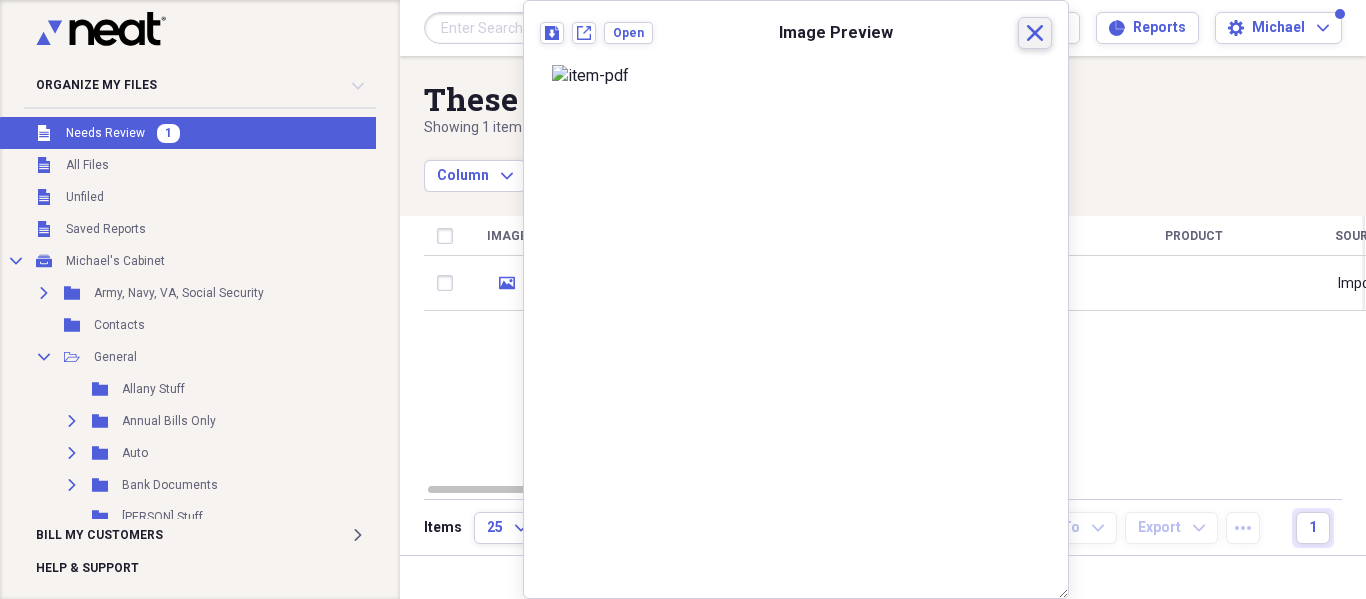 click on "Close" 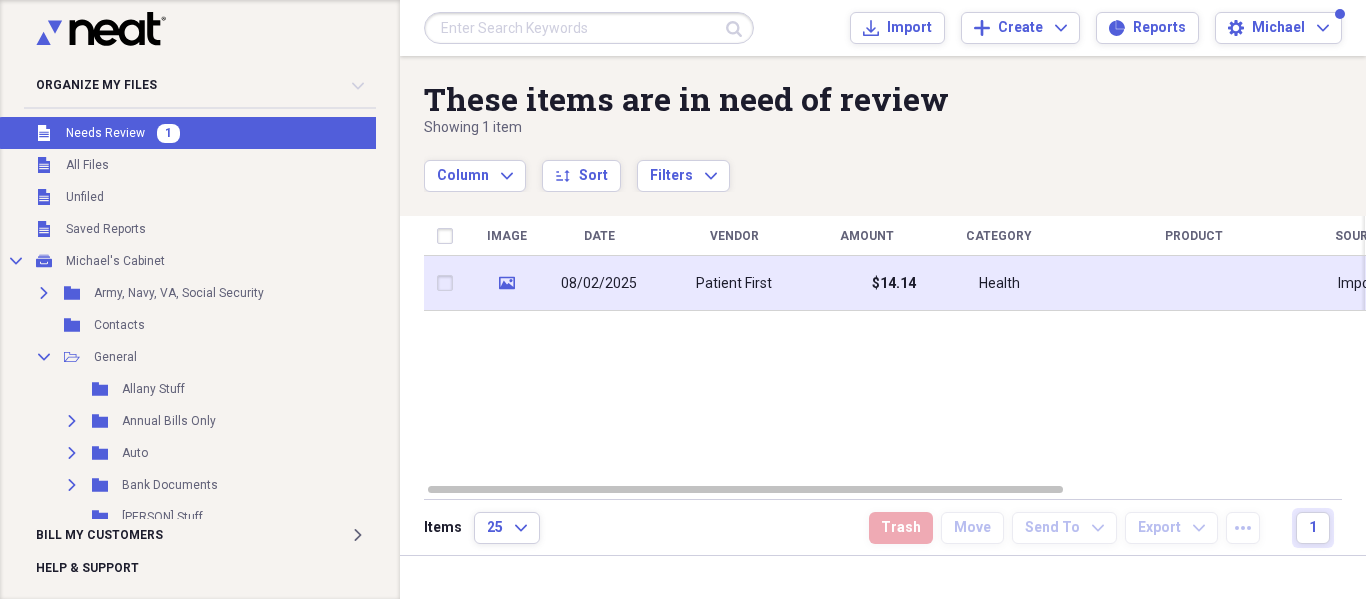 click on "Health" at bounding box center [999, 283] 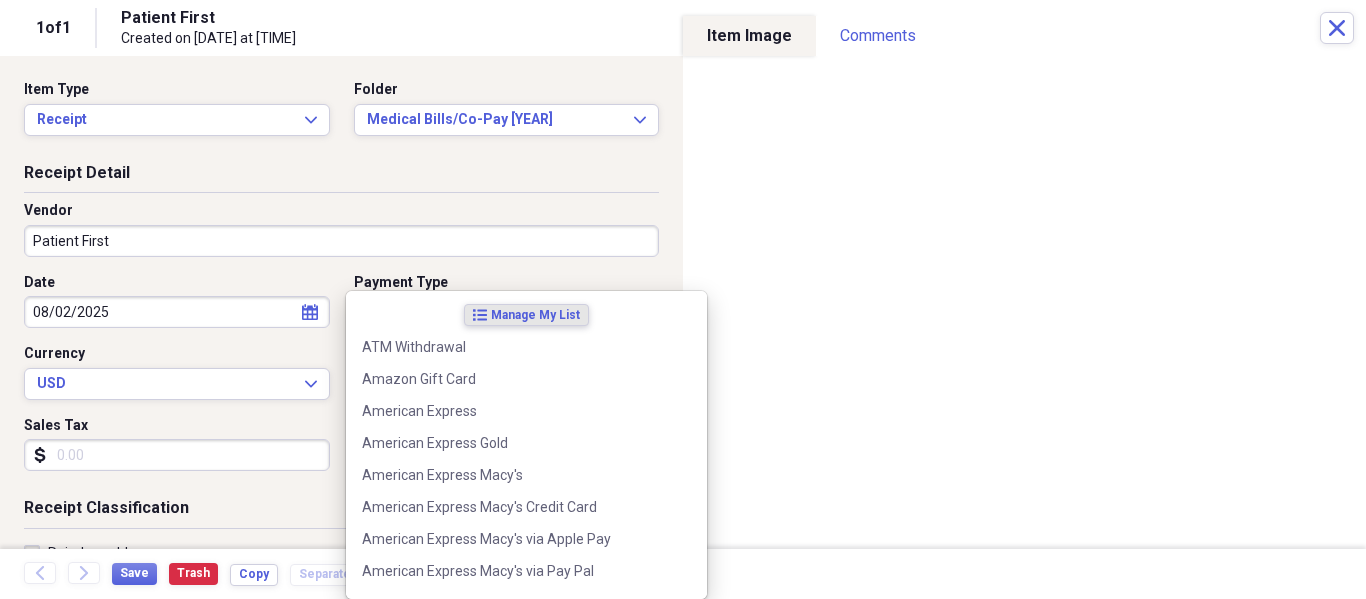 click on "Organize My Files Collapse Unfiled Needs Review Unfiled All Files Unfiled Unfiled Unfiled Saved Reports Collapse My Cabinet [PERSON]'s Cabinet Add Folder Expand Folder Army, Navy, VA, Social Security Add Folder Folder Contacts Add Folder Collapse Open Folder General Add Folder Folder Allany Stuff Add Folder Expand Folder Annual Bills Only Add Folder Expand Folder Auto Add Folder Expand Folder Bank Documents Add Folder Folder [PERSON] Stuff Add Folder Expand Folder Bills Add Folder Expand Folder Black [PERSON] Stuff Add Folder Expand Folder Christmas Add Folder Expand Folder Church Stuff Add Folder Folder Claims Add Folder Expand Folder Clothes Add Folder Expand Folder College Stuff Add Folder Folder Computer Stuff i.e. Hardware, Software etc. Add Folder Folder Court Documents Add Folder Folder Credit Report/Dispute Stuff Add Folder Expand Folder Currently Working On Stuff Add Folder Collapse Open Folder Daddy & Mommy Stuff Add Folder Expand Folder Chamberlain House Sale Stuff Add Folder Expand Folder Add Folder 25" at bounding box center (683, 299) 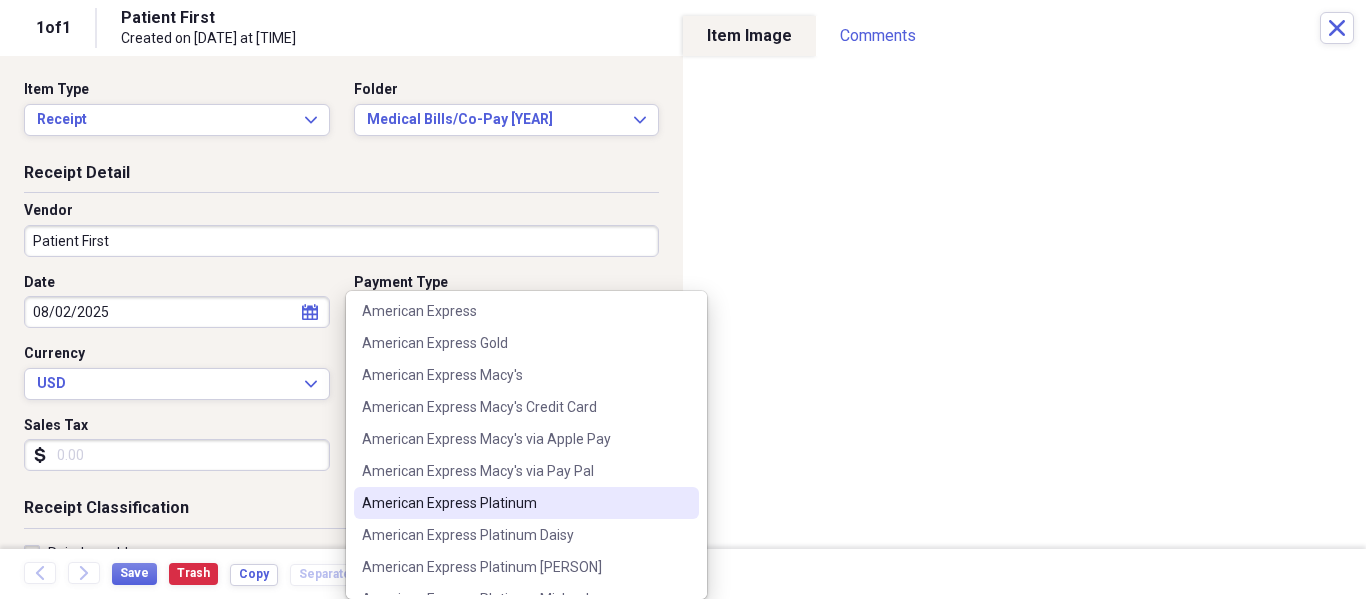 scroll, scrollTop: 200, scrollLeft: 0, axis: vertical 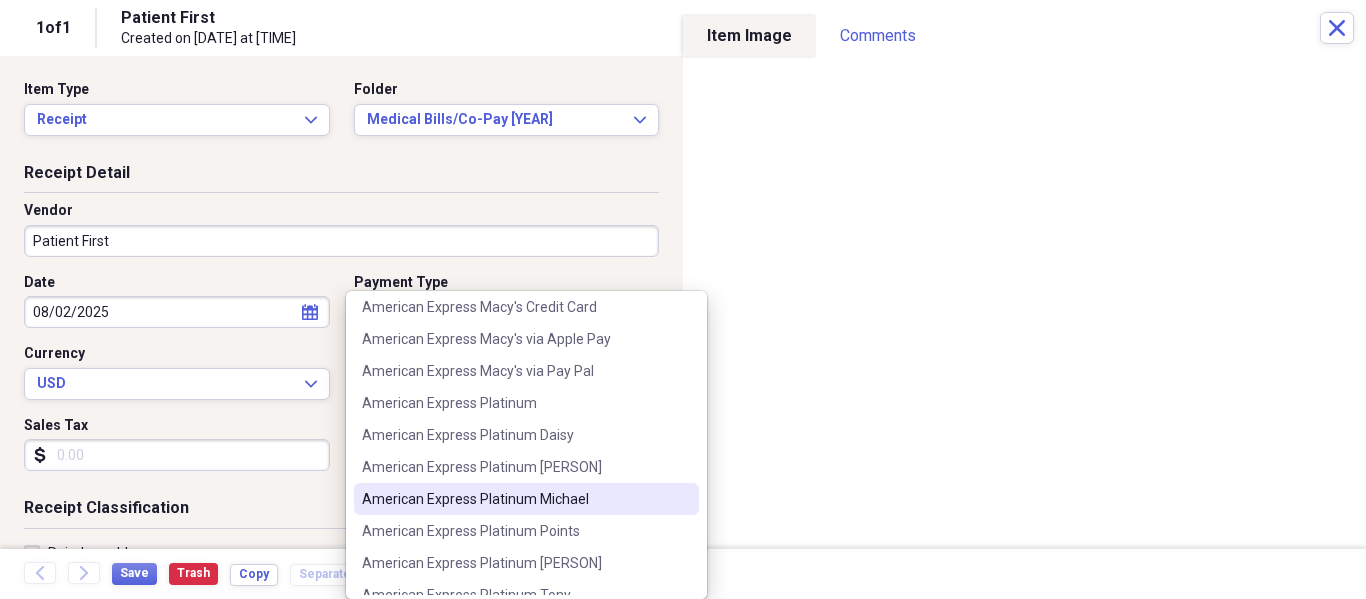 click on "American Express Platinum Michael" at bounding box center [514, 499] 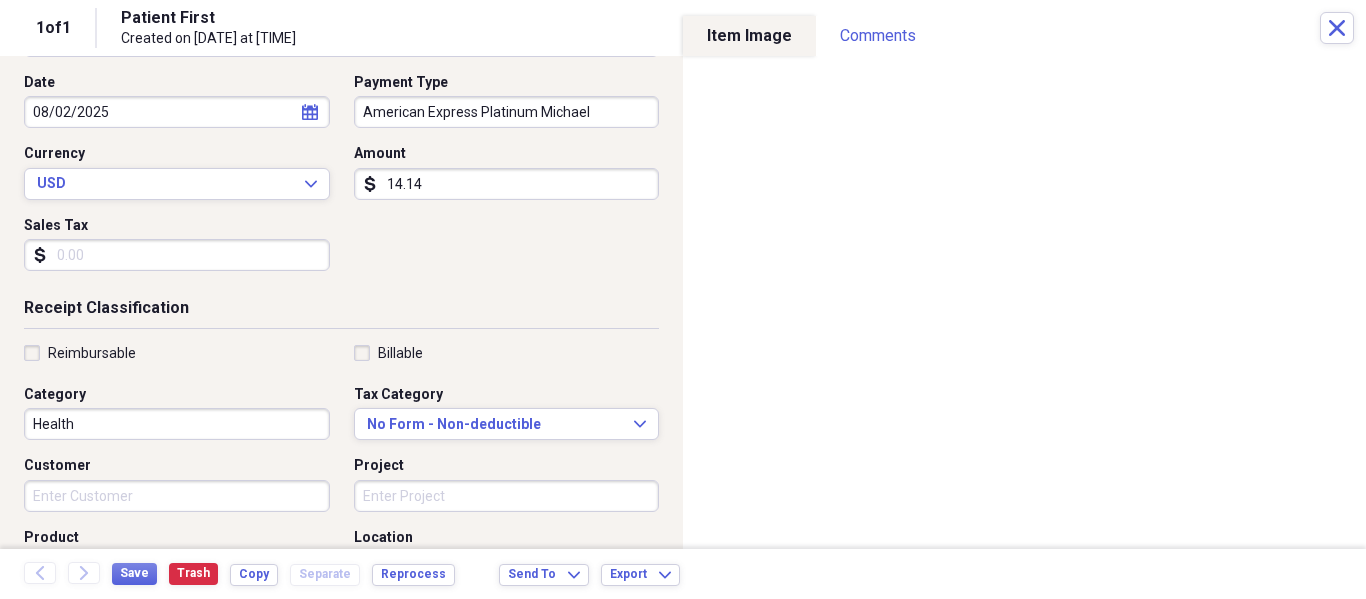 scroll, scrollTop: 500, scrollLeft: 0, axis: vertical 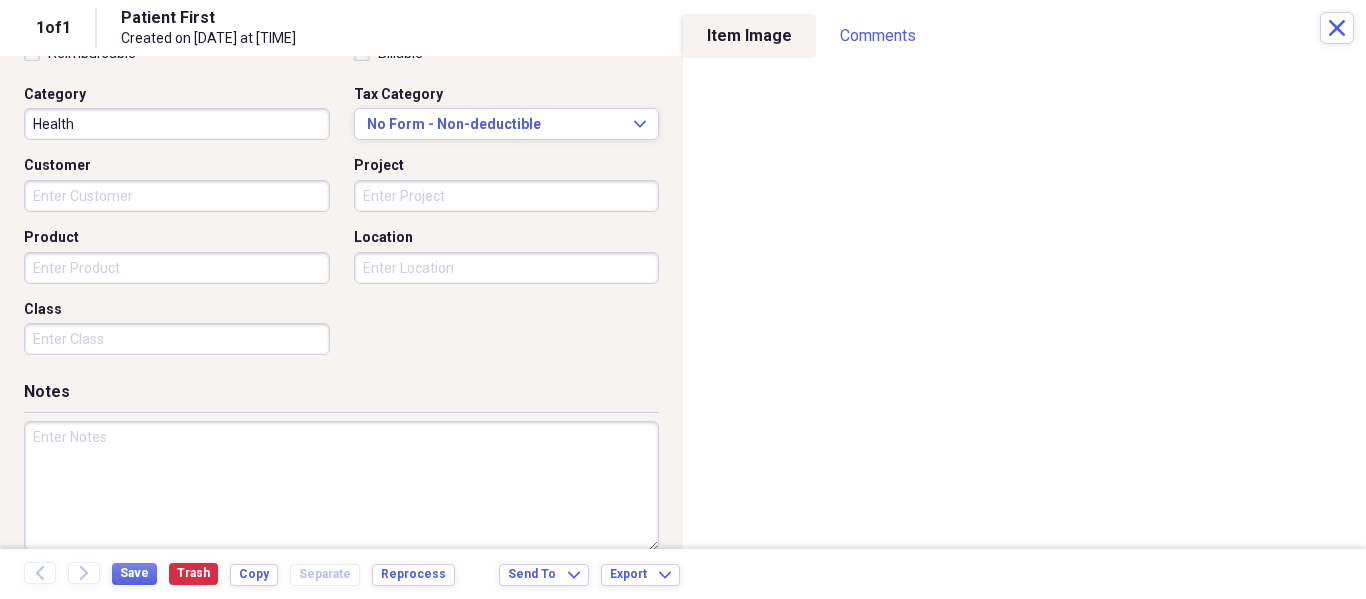 click on "Reimbursable Billable Category Health Tax Category No Form - Non-deductible Expand Customer Project Product Location Class" at bounding box center [341, 204] 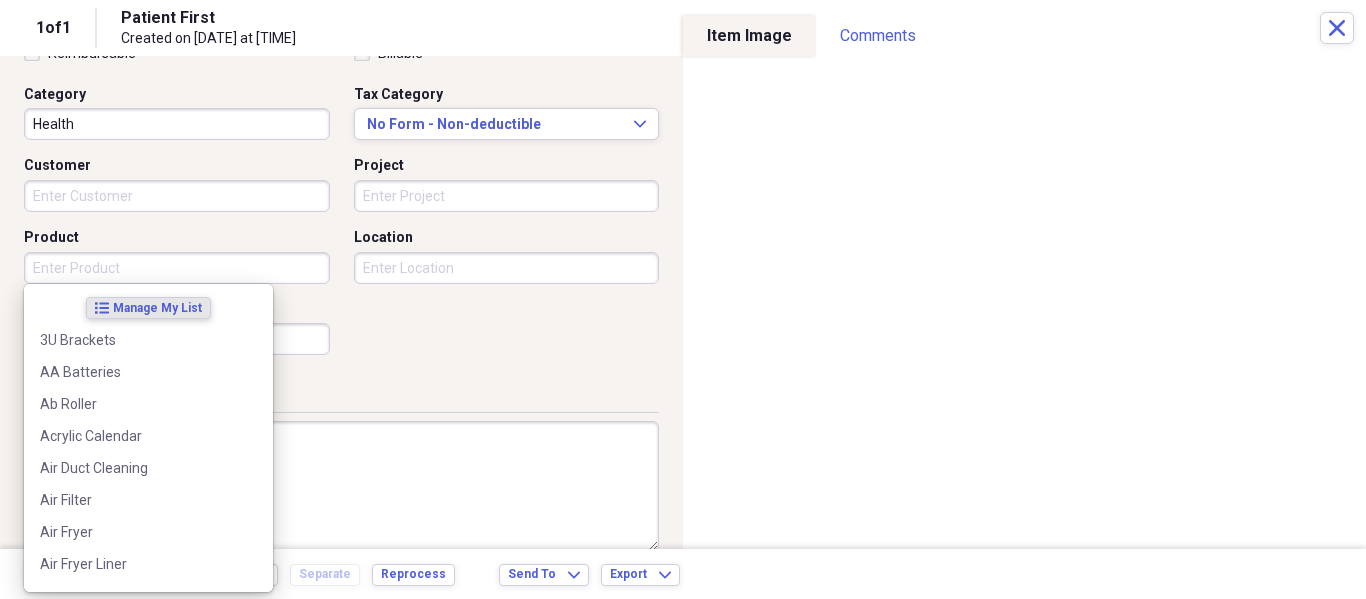 click on "Product" at bounding box center (177, 268) 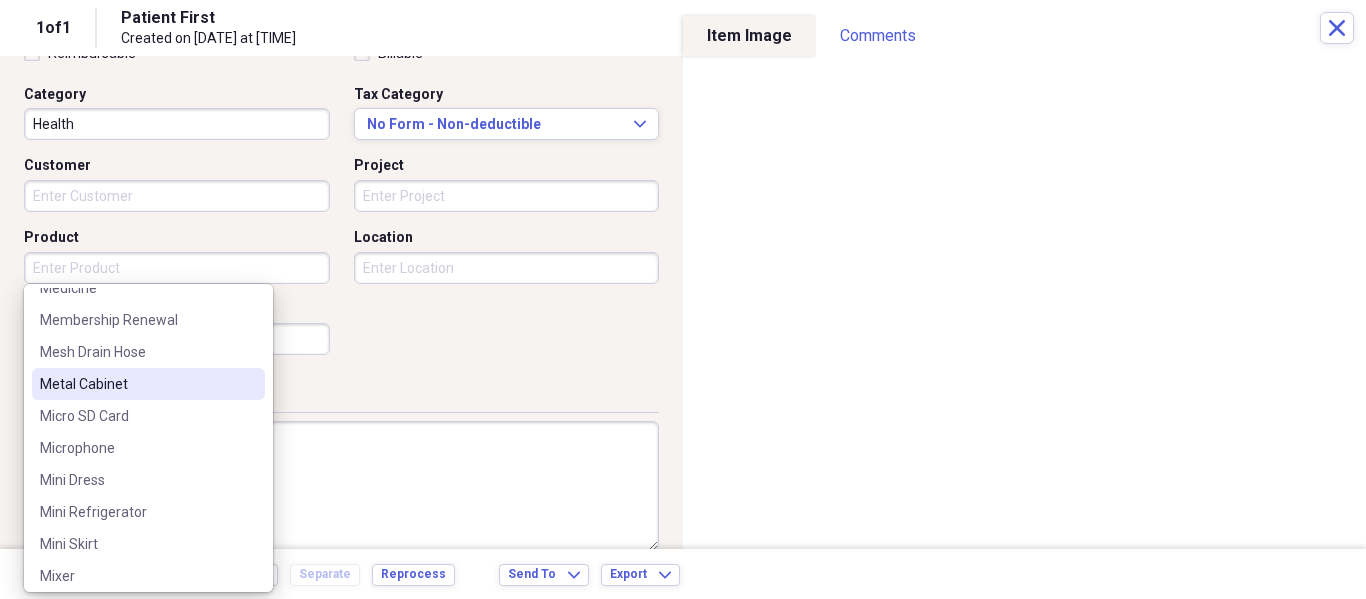 scroll, scrollTop: 11600, scrollLeft: 0, axis: vertical 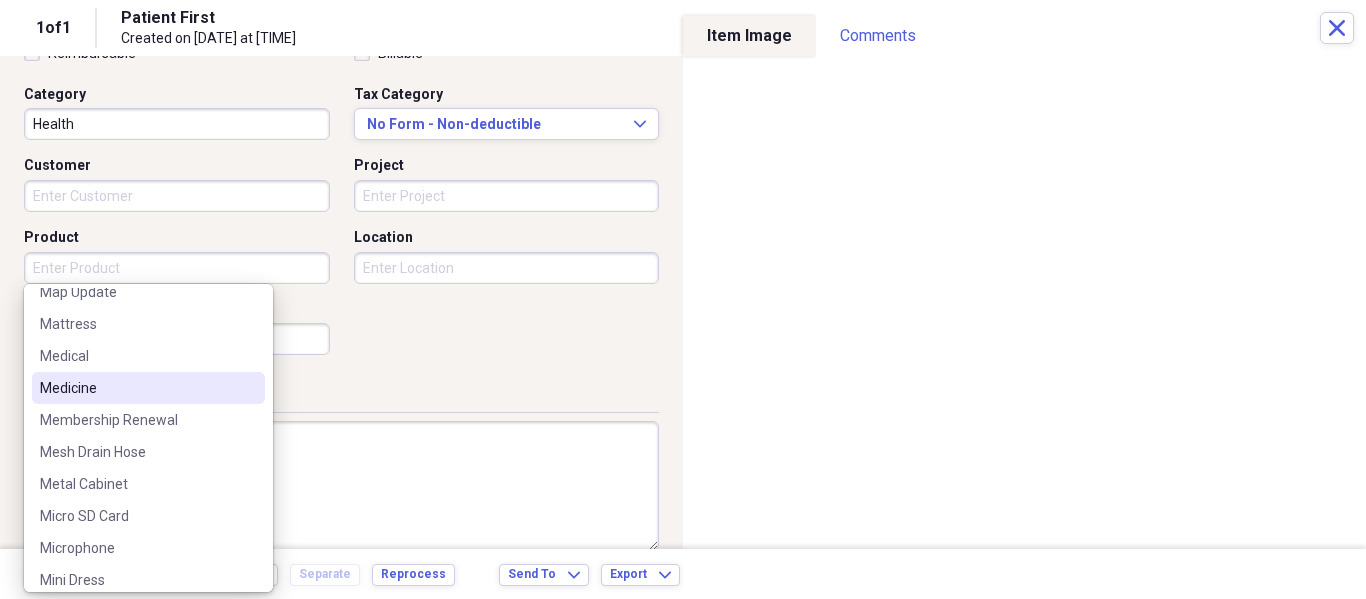 click on "Medicine" at bounding box center [136, 388] 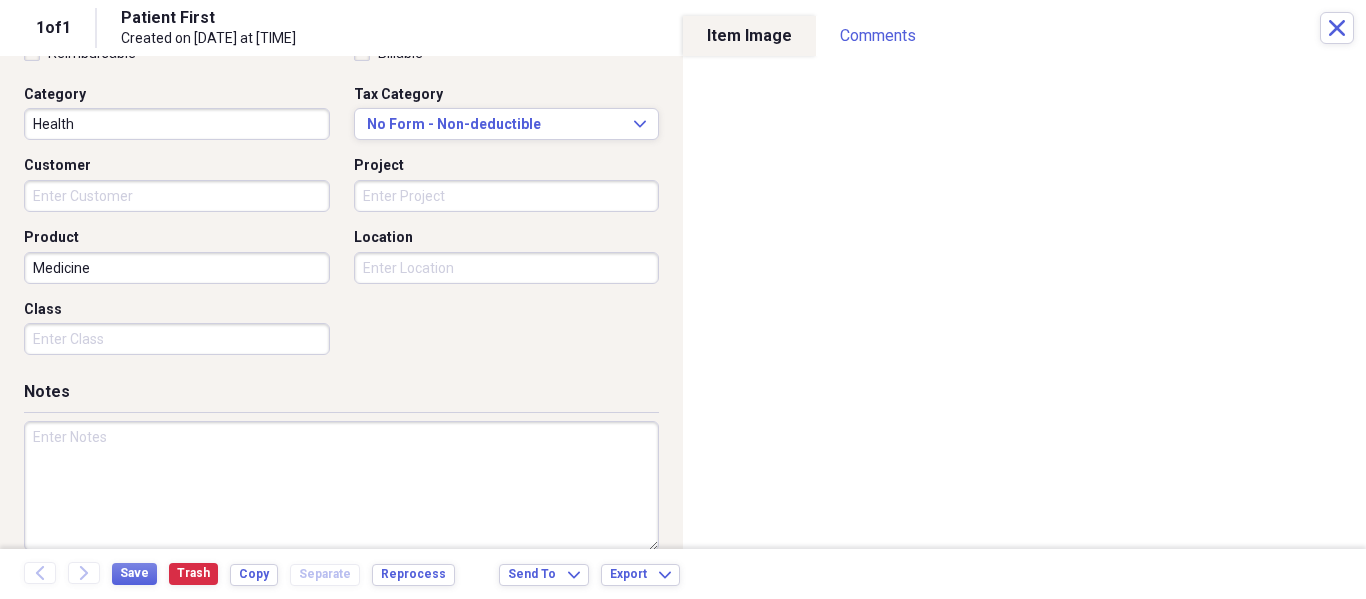 click at bounding box center (341, 486) 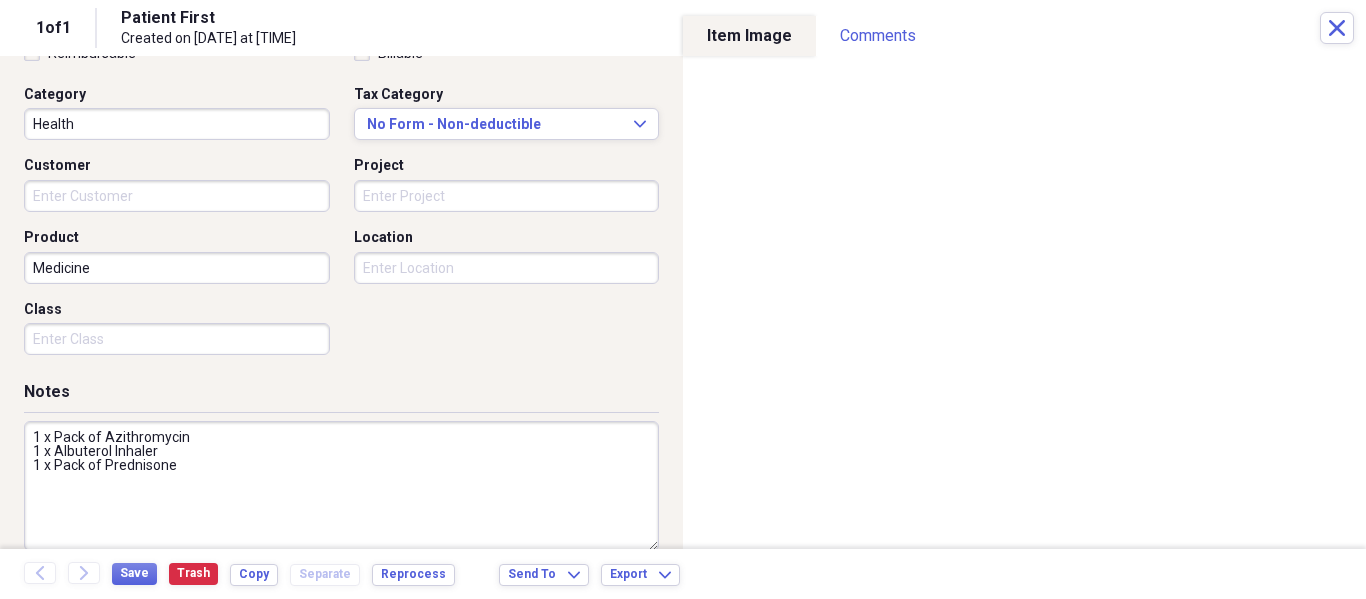 drag, startPoint x: 191, startPoint y: 468, endPoint x: 0, endPoint y: 459, distance: 191.21193 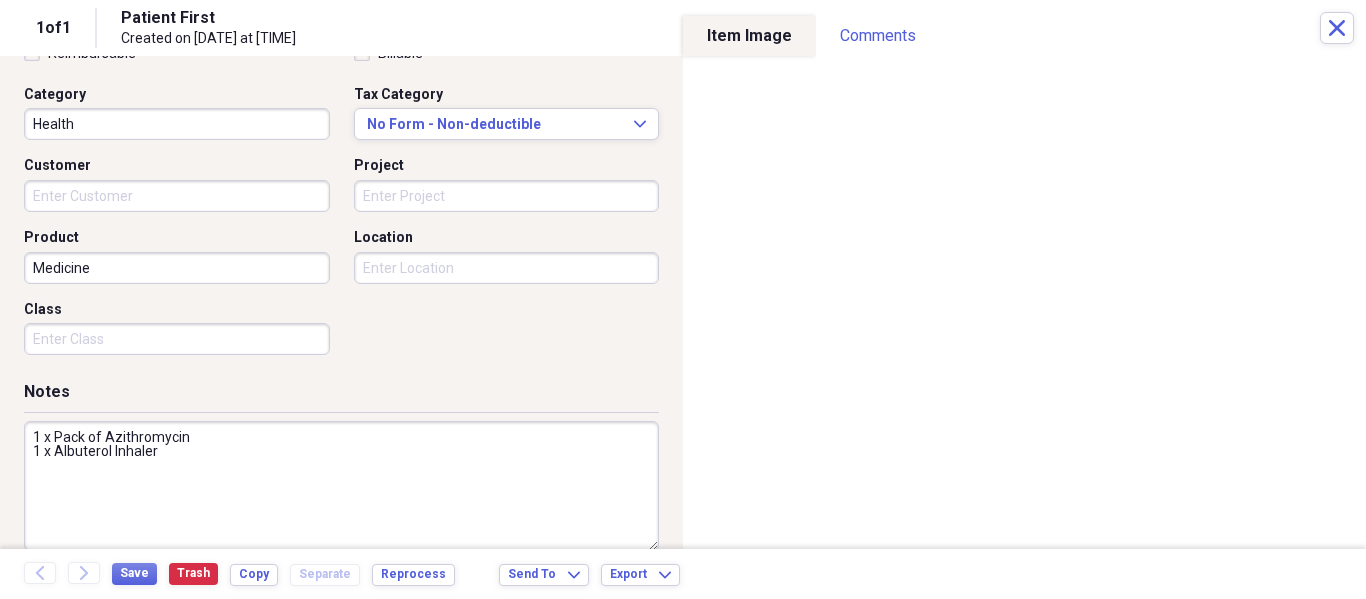 click on "1 x Pack of Azithromycin
1 x Albuterol Inhaler" at bounding box center [341, 486] 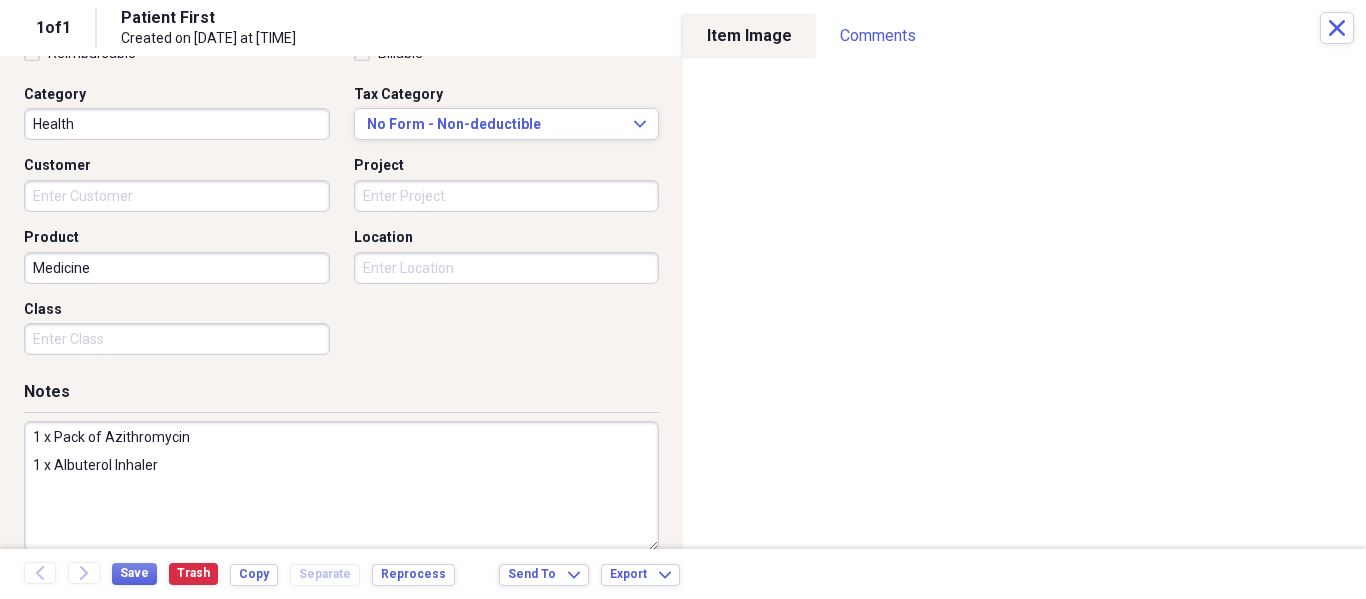 paste on "1 x Pack of Prednisone" 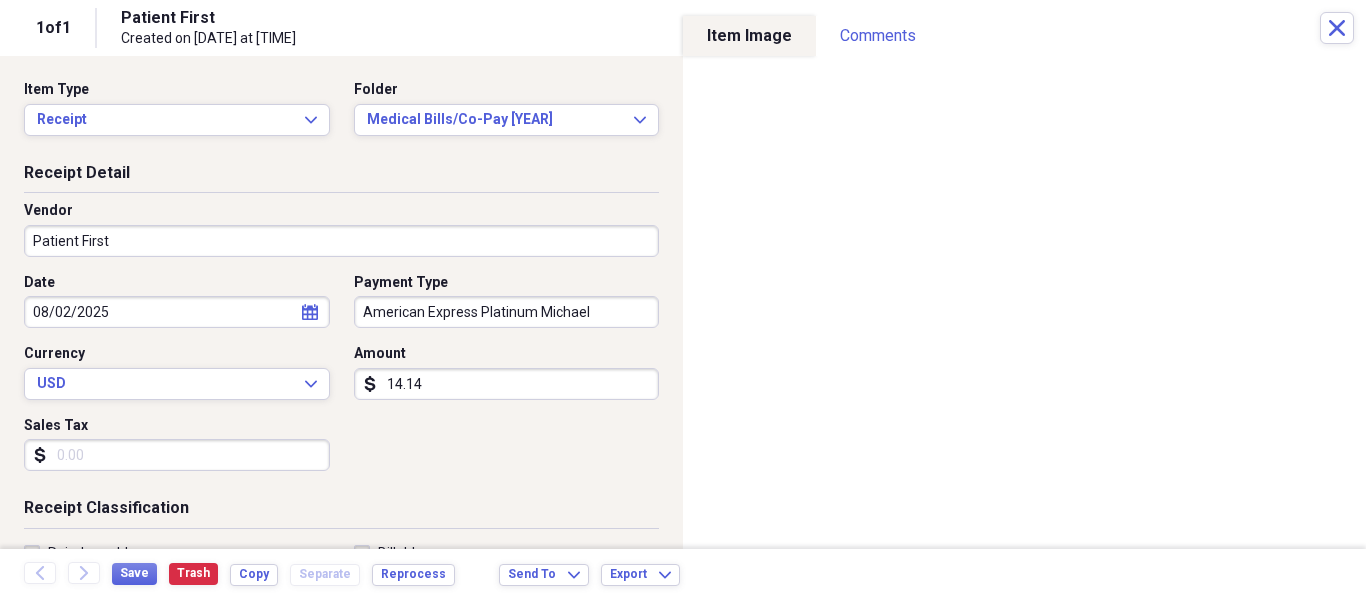 scroll, scrollTop: 528, scrollLeft: 0, axis: vertical 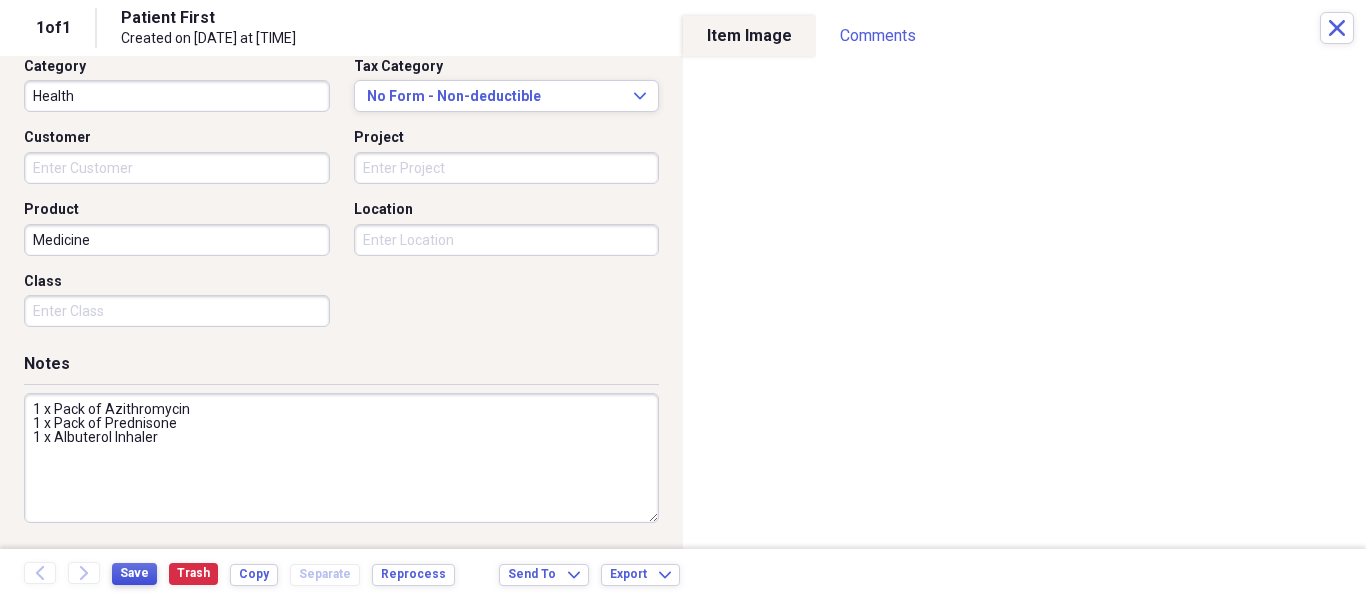 click on "Save" at bounding box center (134, 573) 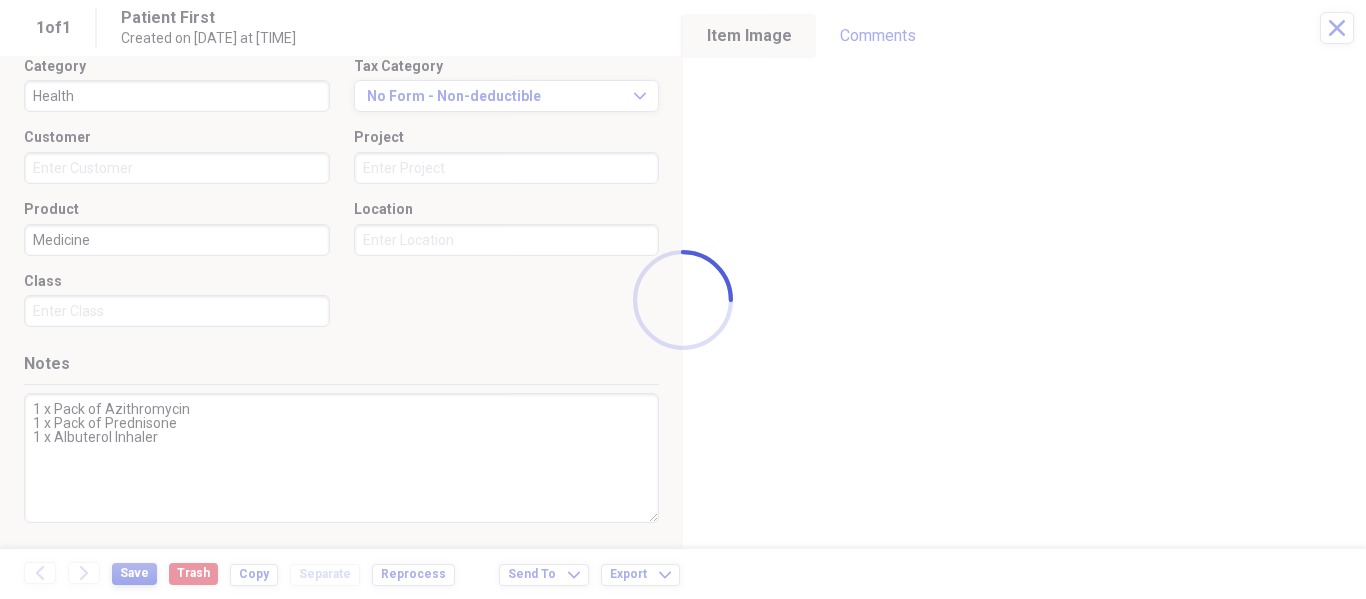 type on "1 x Pack of Azithromycin
1 x Pack of Prednisone
1 x Albuterol Inhaler" 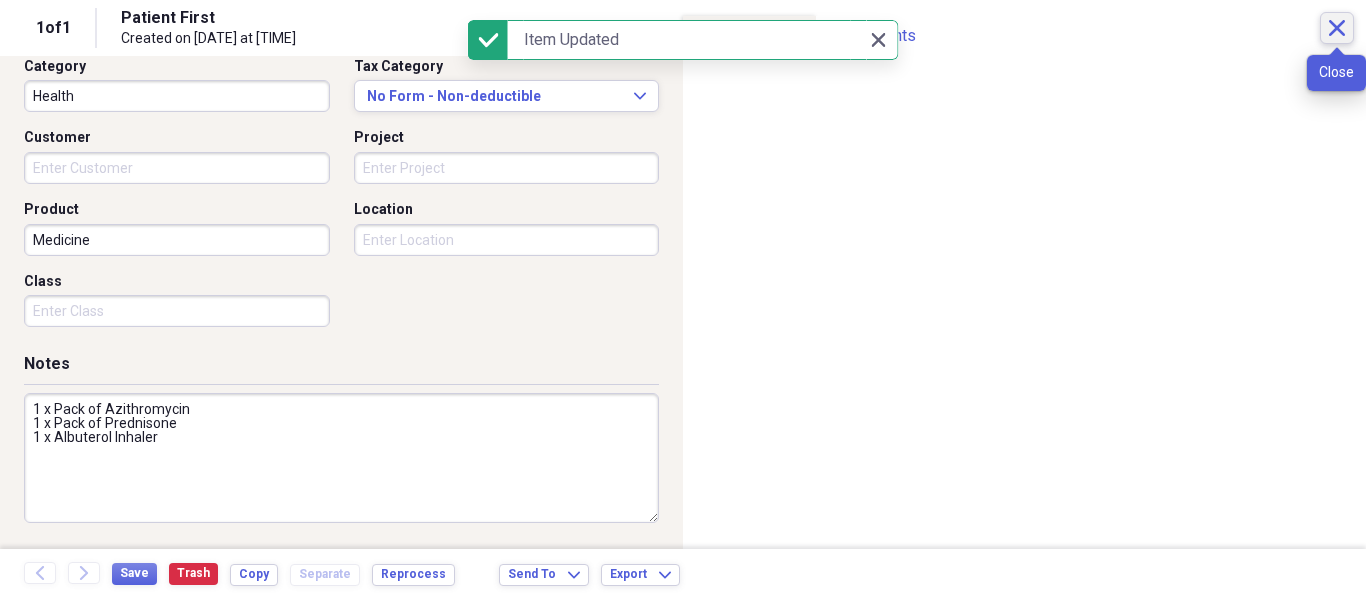 click on "Close" at bounding box center (1337, 28) 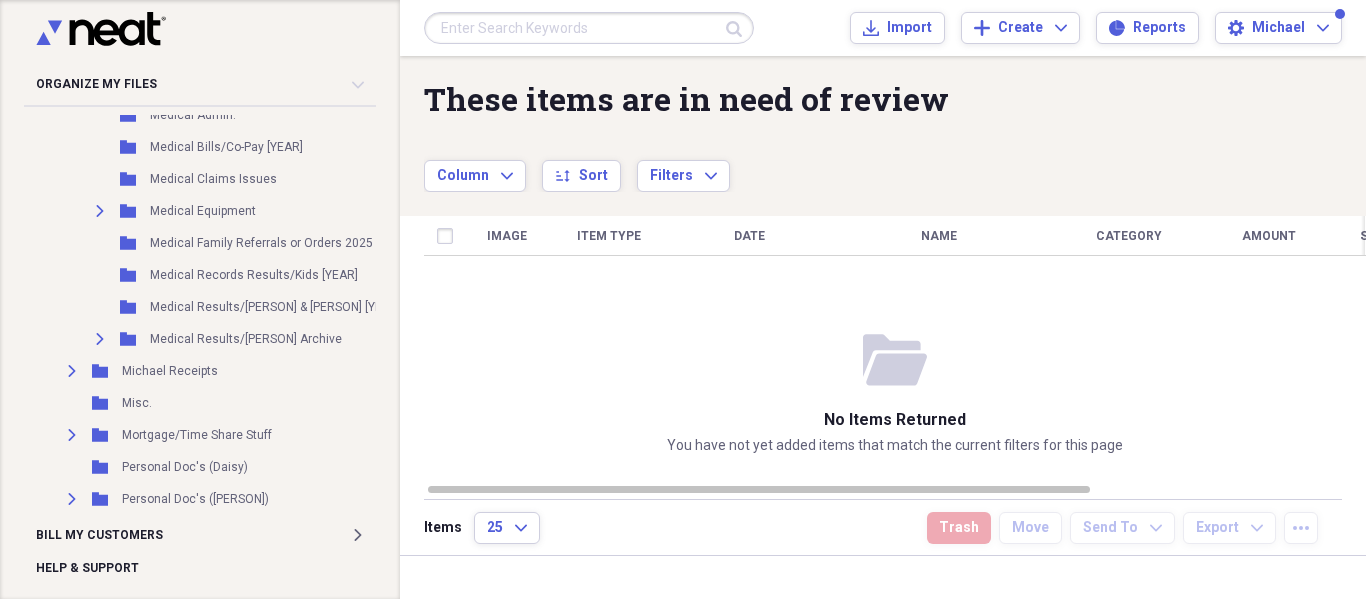 scroll, scrollTop: 2700, scrollLeft: 0, axis: vertical 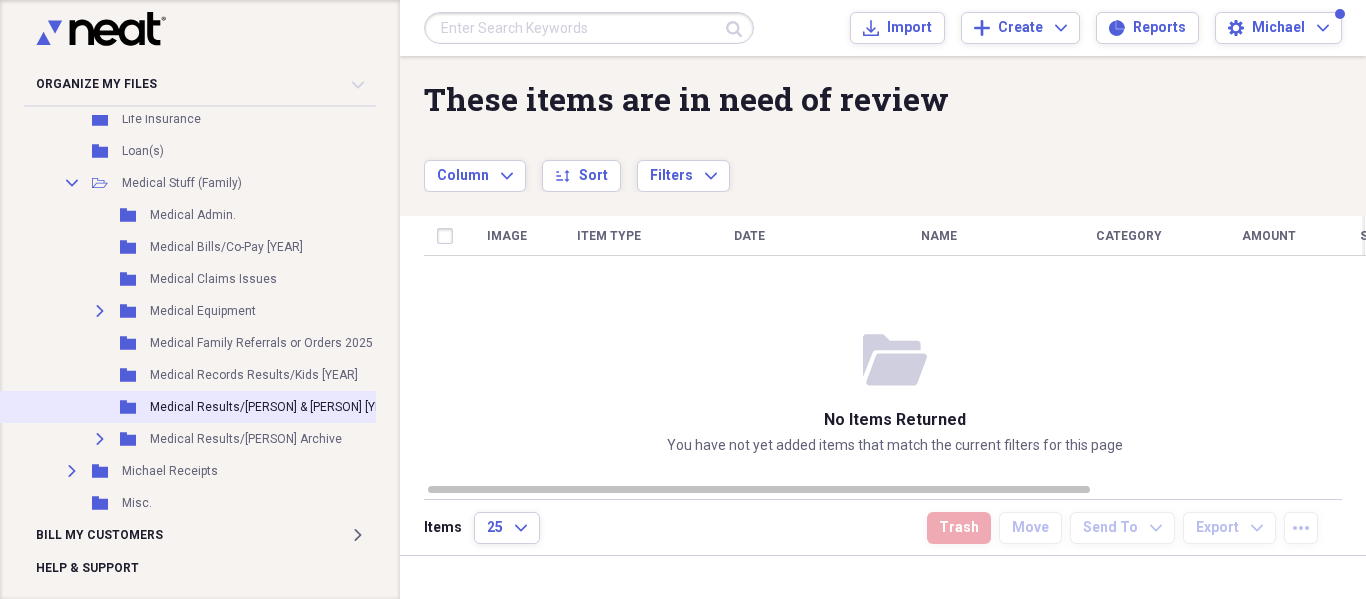 click on "Folder Medical Results/[PERSON] & [PERSON] [YEAR] Add Folder" at bounding box center (236, 407) 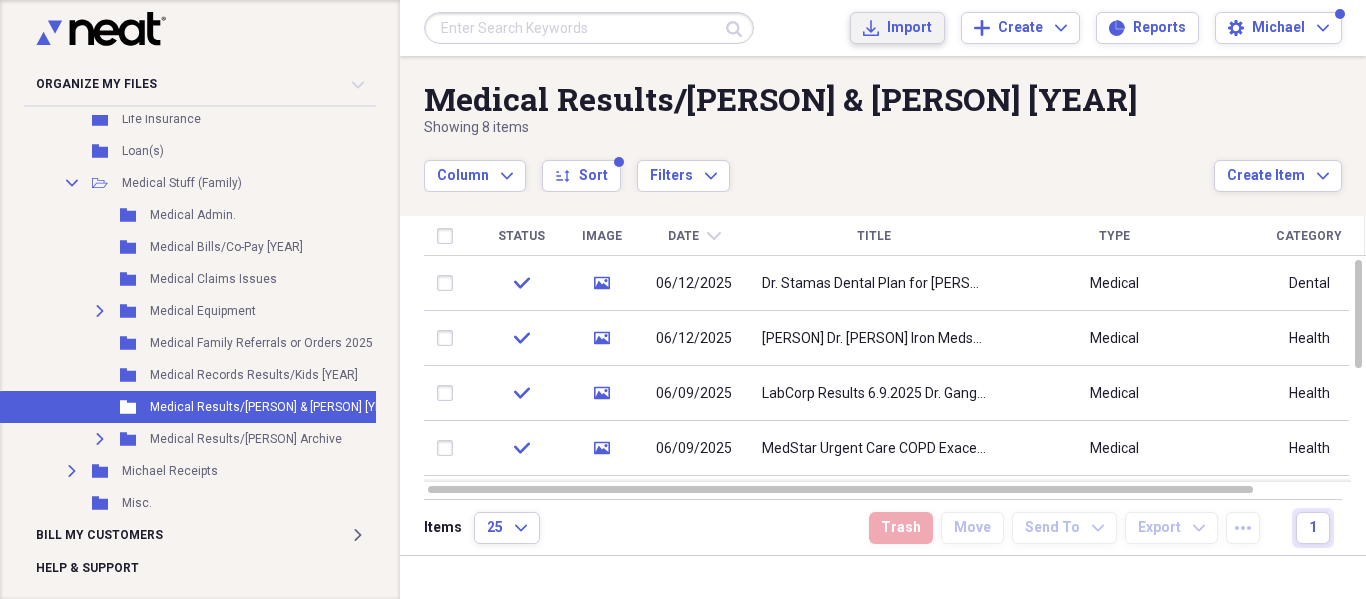click on "Import Import" at bounding box center [897, 28] 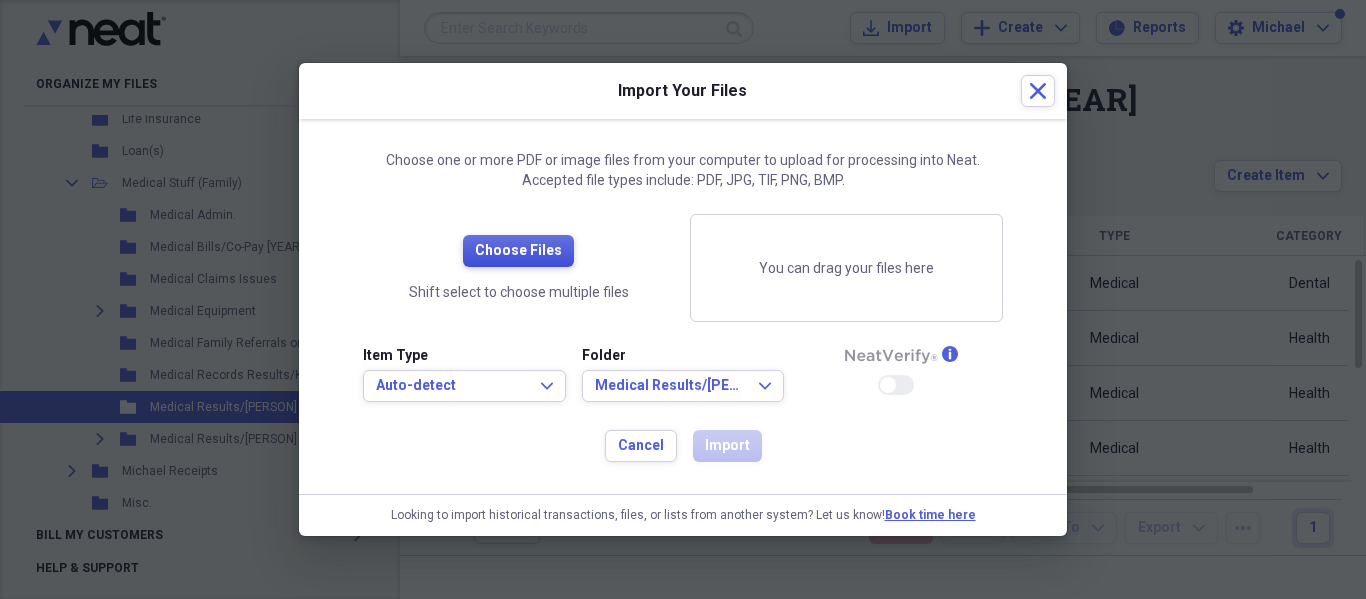 click on "Choose Files" at bounding box center [518, 251] 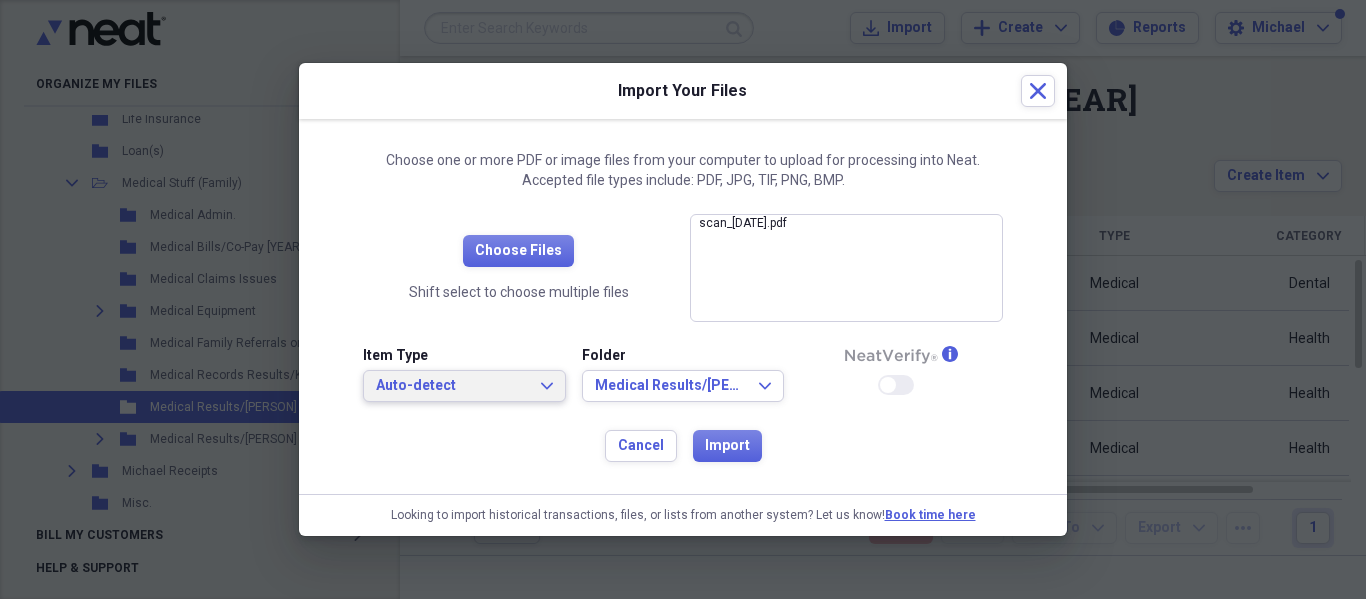 click on "Expand" 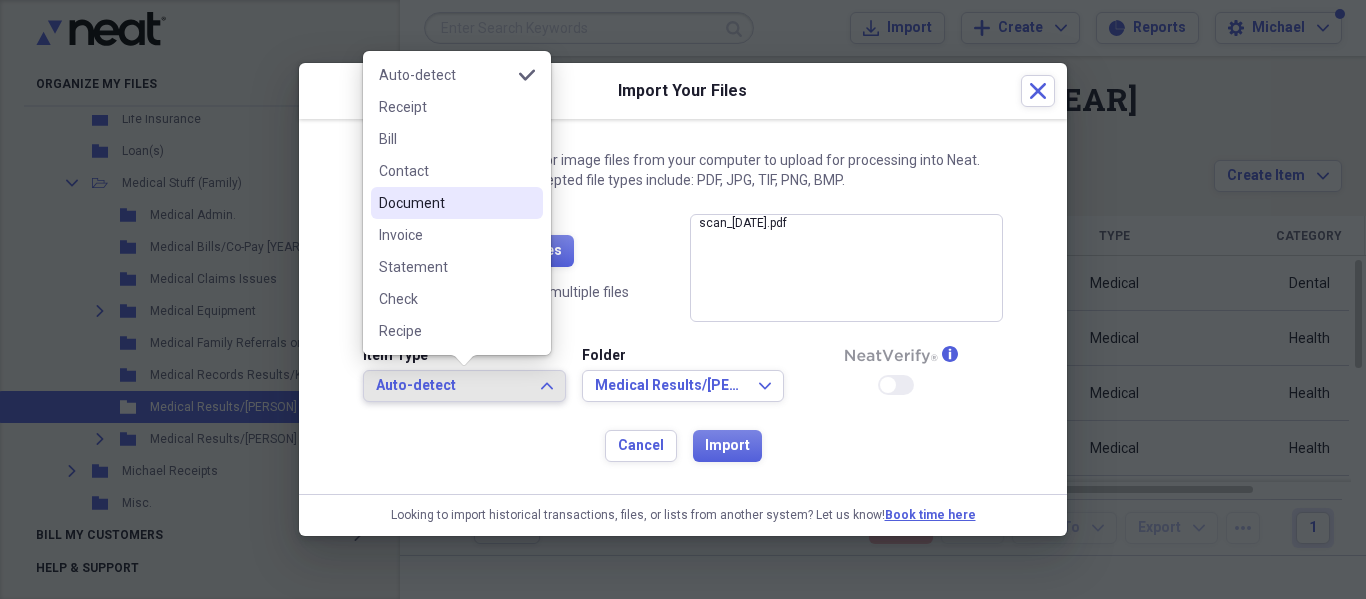 click on "Document" at bounding box center [445, 203] 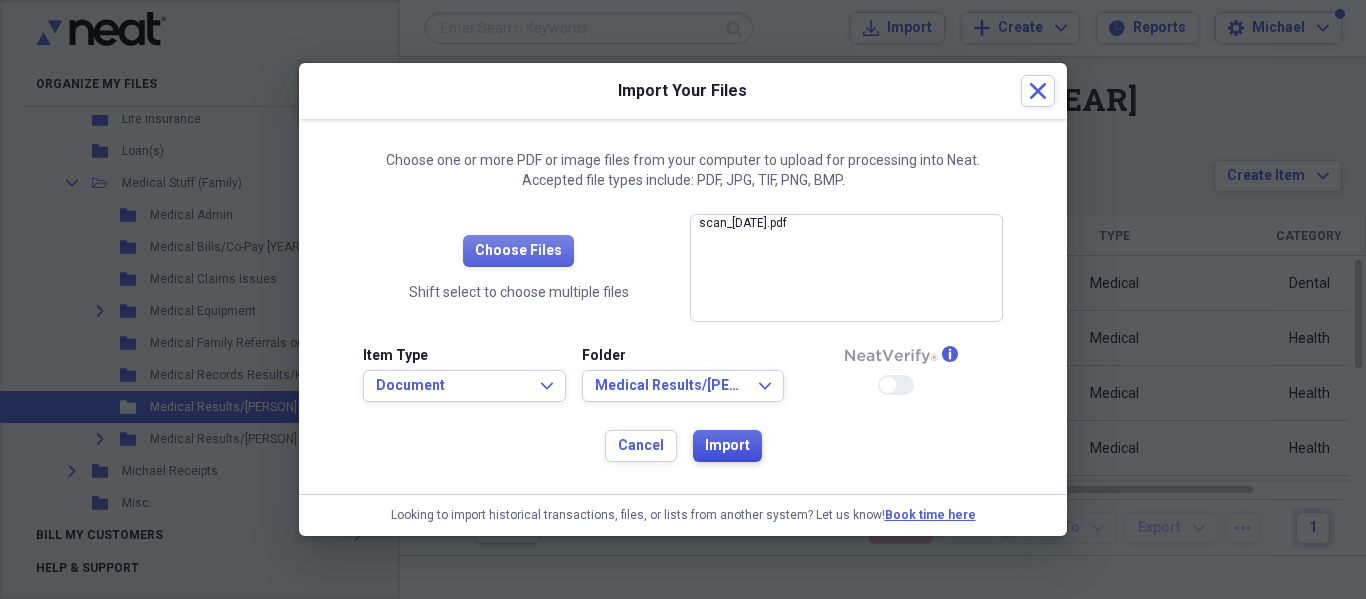 click on "Import" at bounding box center [727, 446] 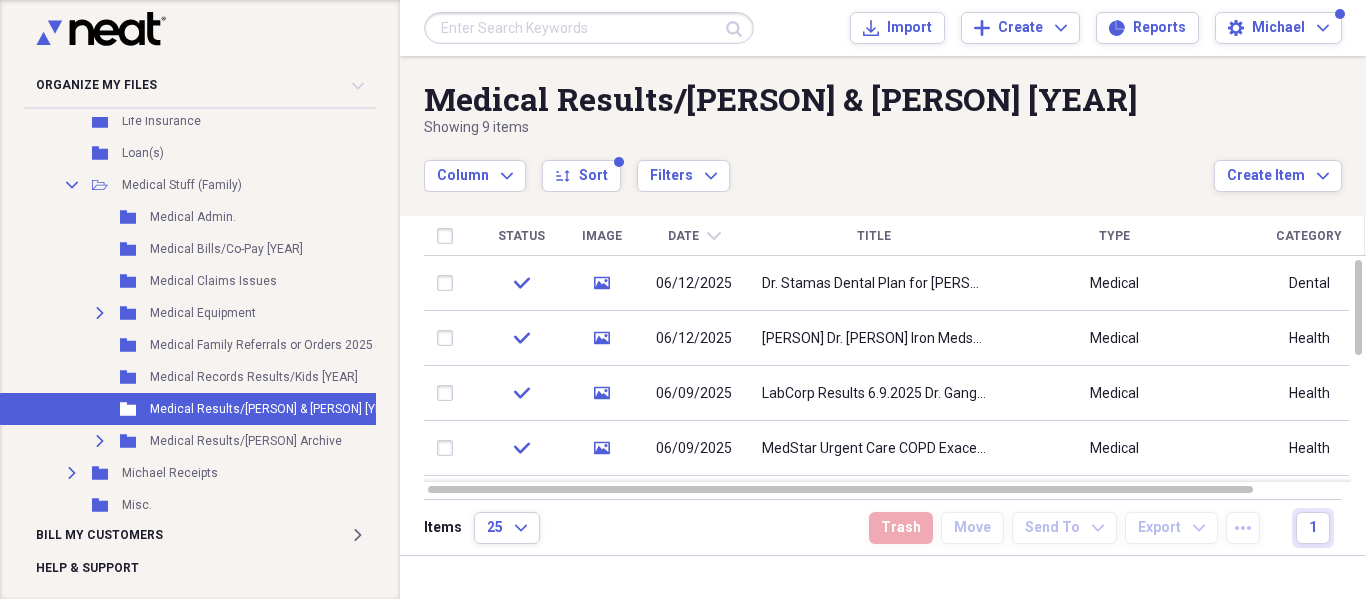 click on "06/09/2025" at bounding box center (694, 449) 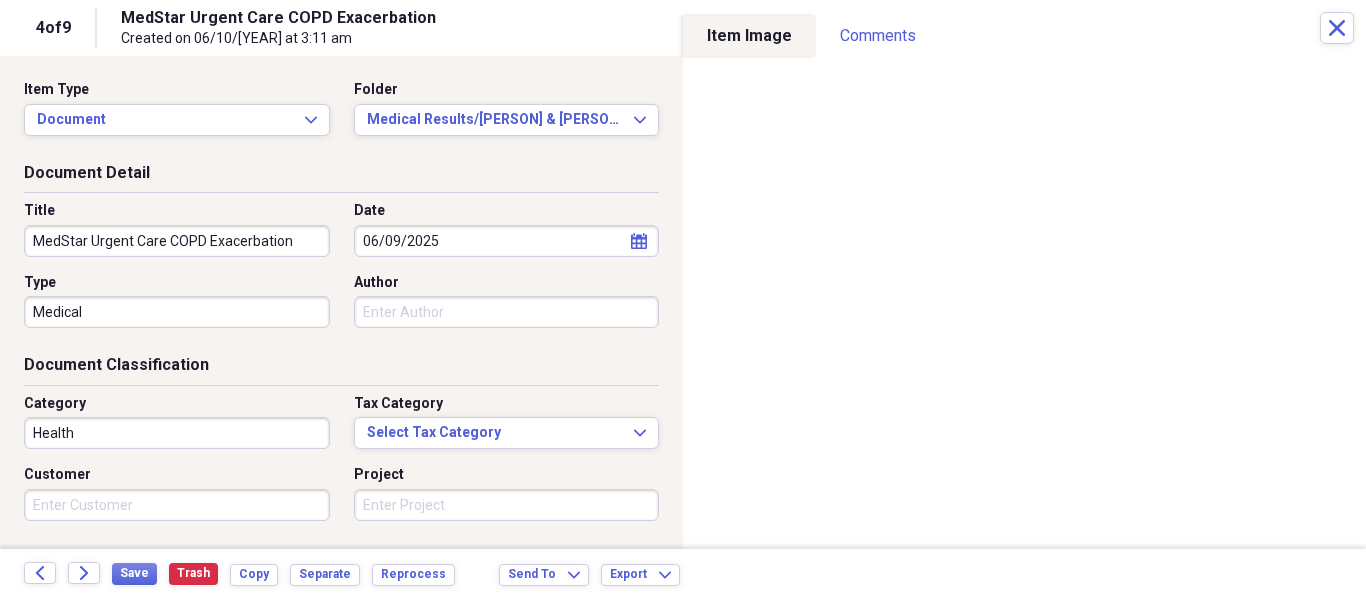 drag, startPoint x: 314, startPoint y: 240, endPoint x: 168, endPoint y: 236, distance: 146.05478 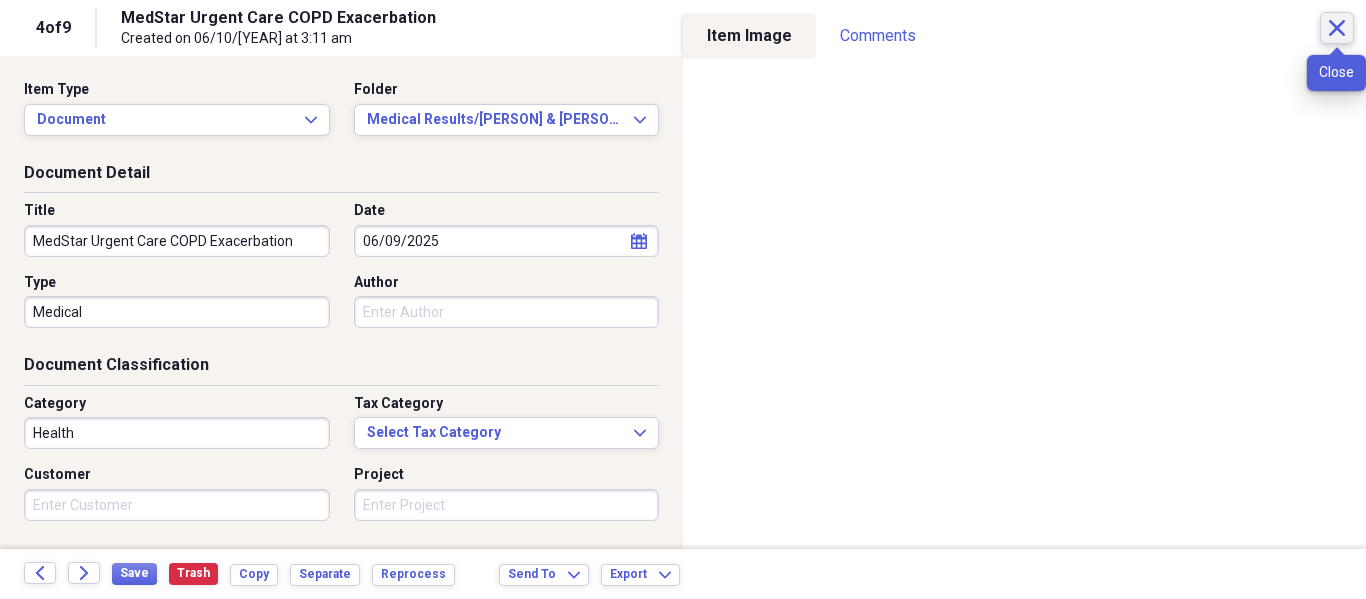 click on "Close" at bounding box center (1337, 28) 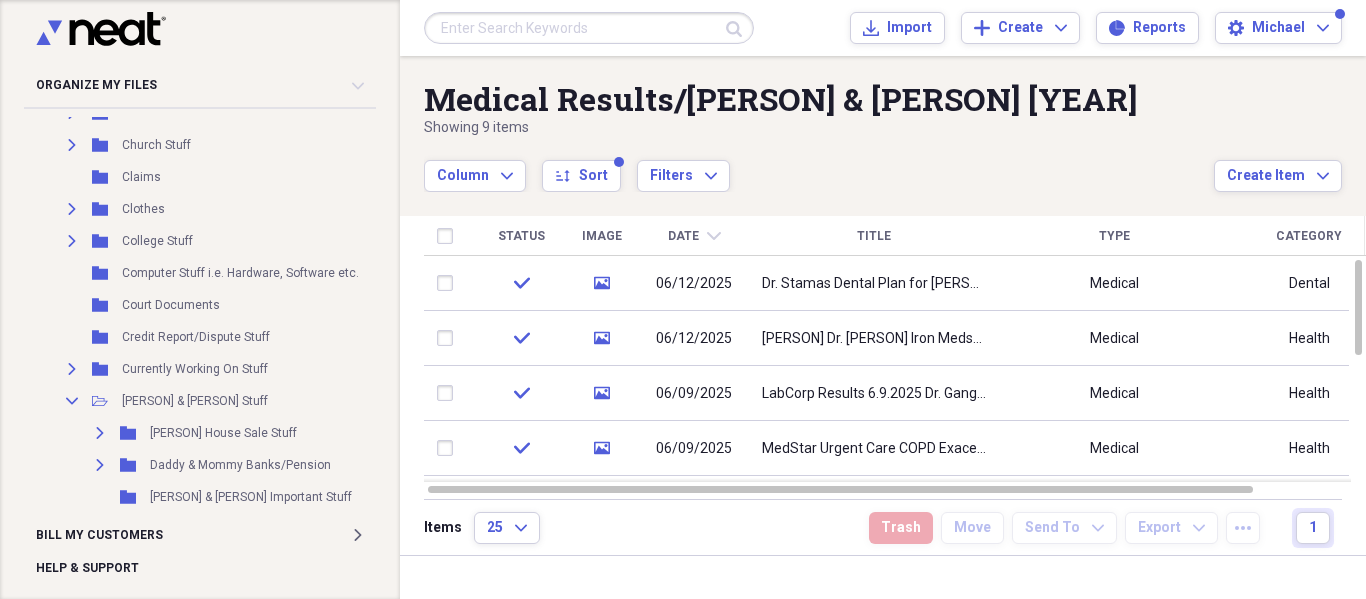 scroll, scrollTop: 0, scrollLeft: 0, axis: both 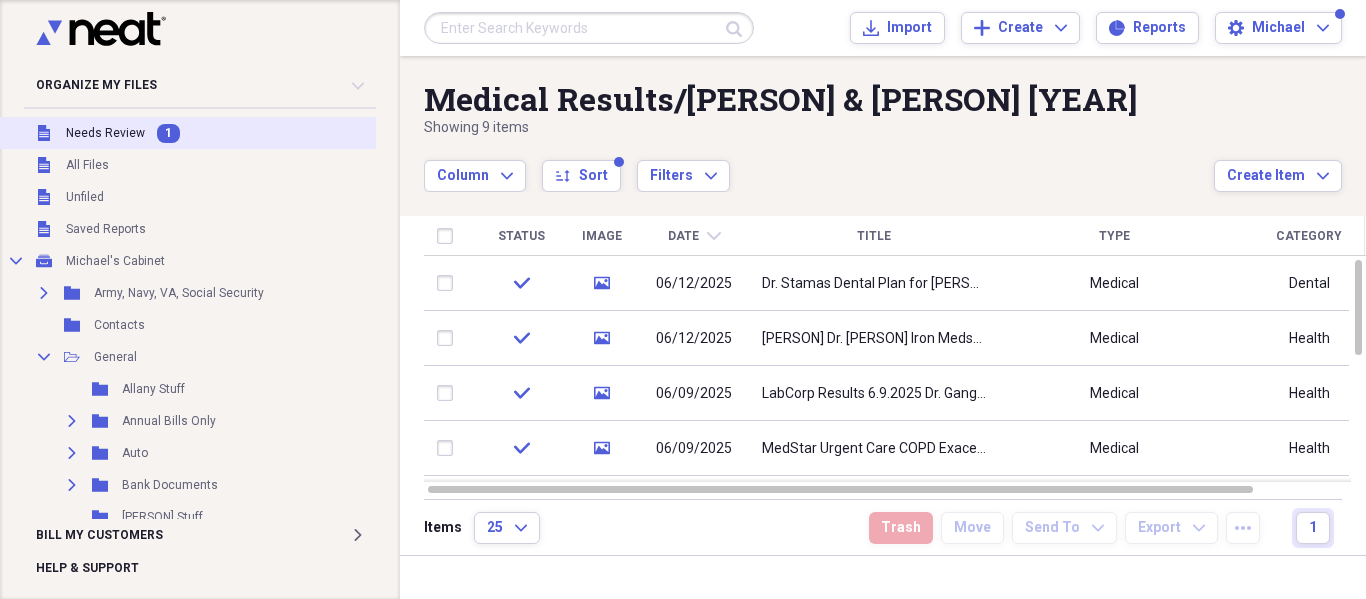 click on "Needs Review" at bounding box center [105, 133] 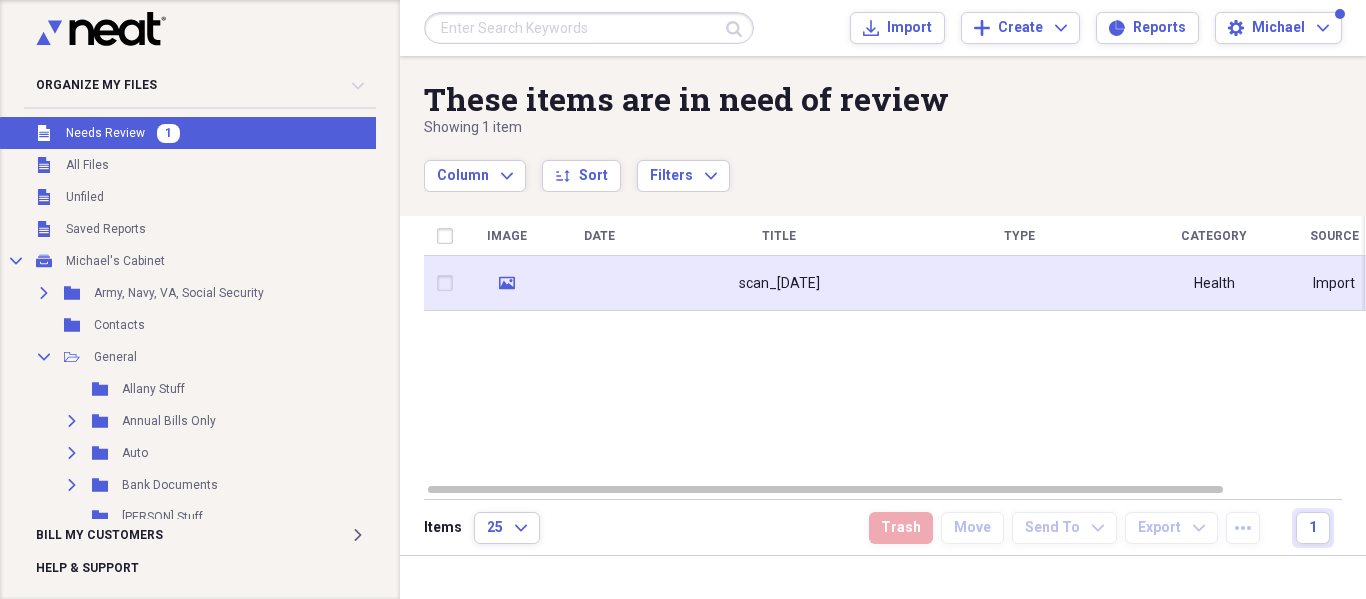 click on "scan_[DATE]" at bounding box center (779, 283) 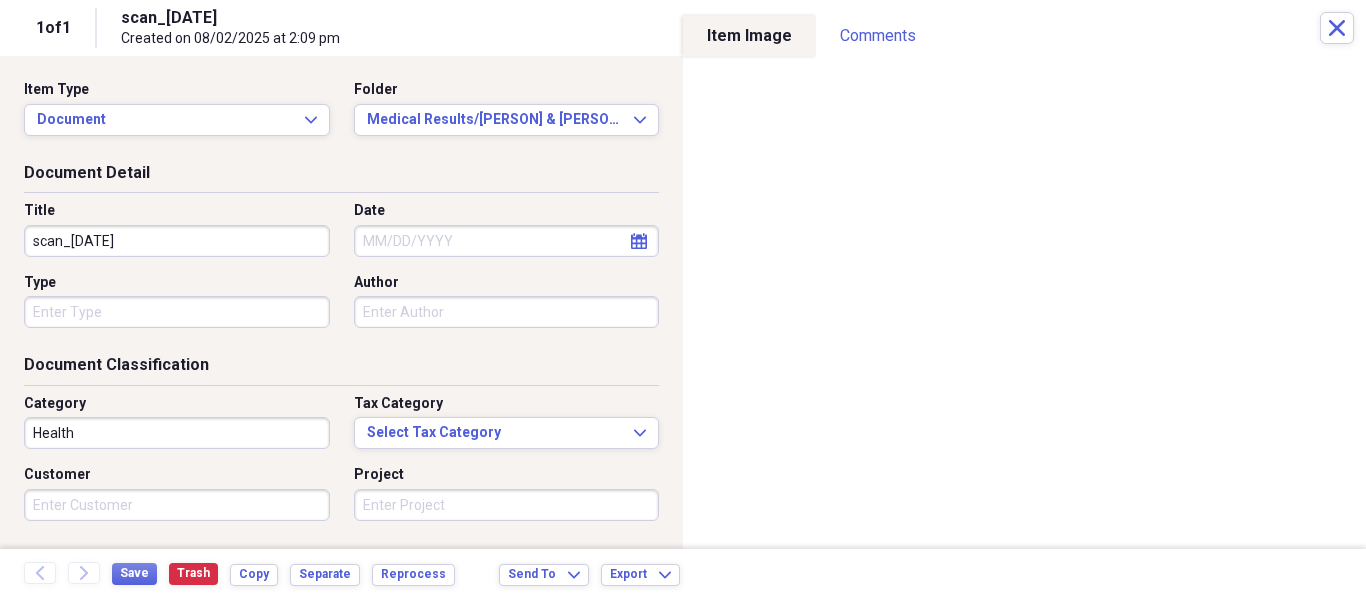 click on "scan_[DATE]" at bounding box center [177, 241] 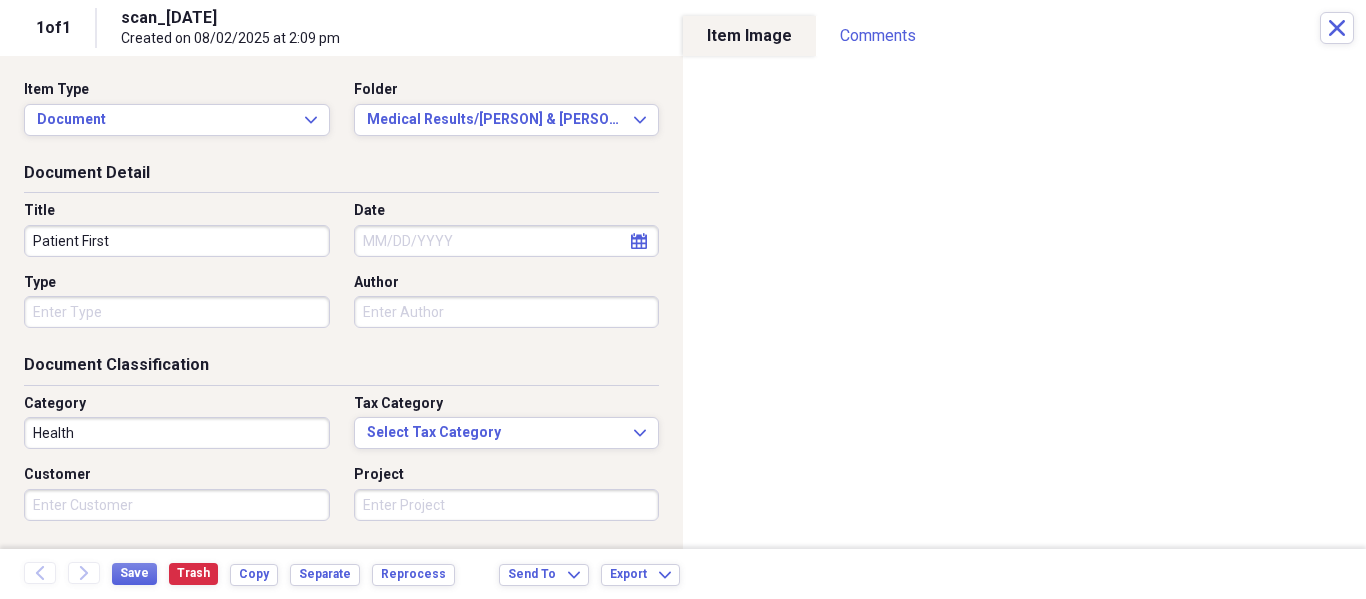 paste on "COPD Exacerbation" 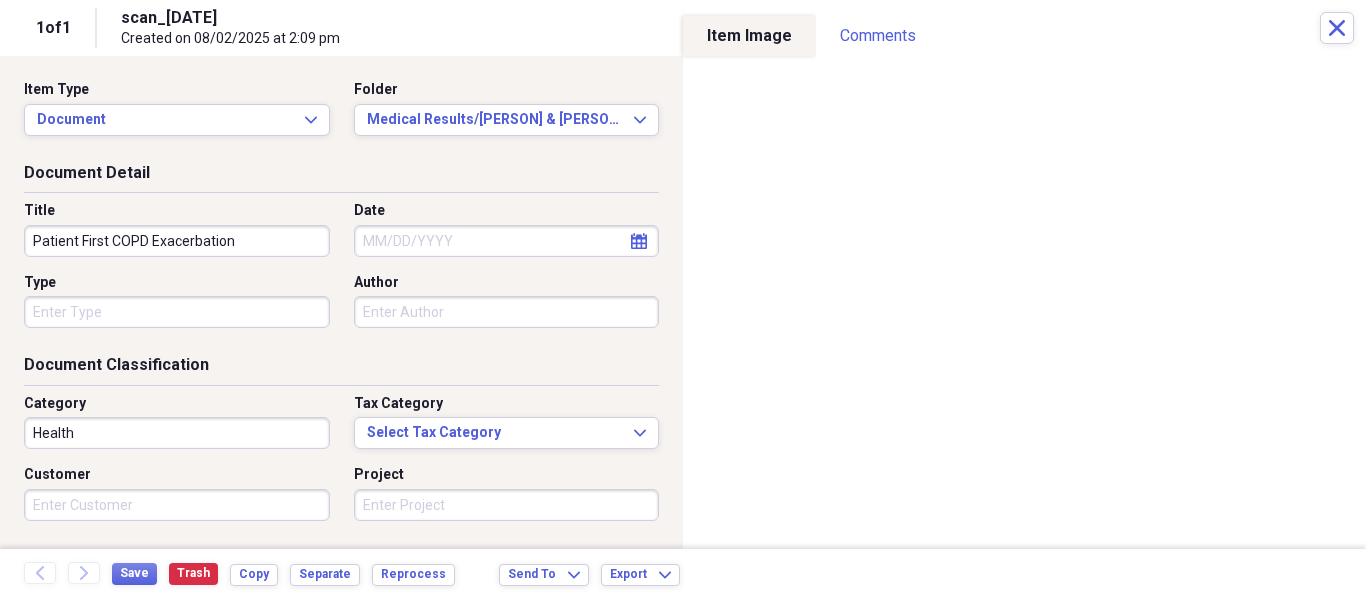 type on "Patient First COPD Exacerbation" 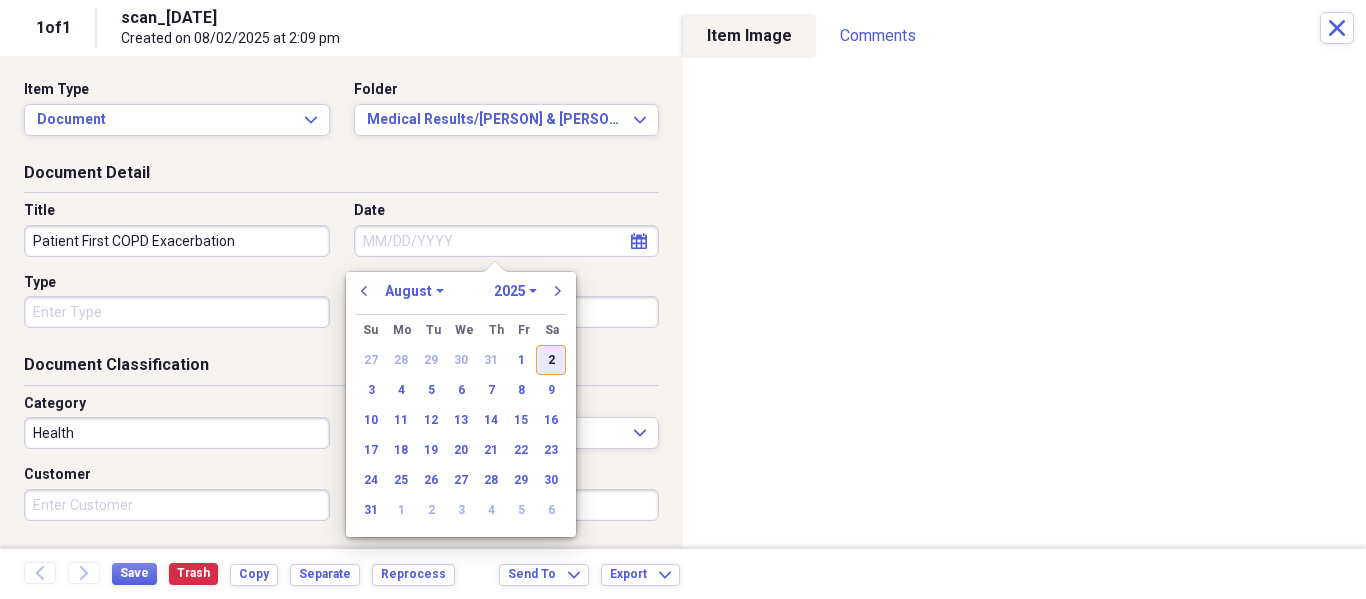 click on "2" at bounding box center (551, 360) 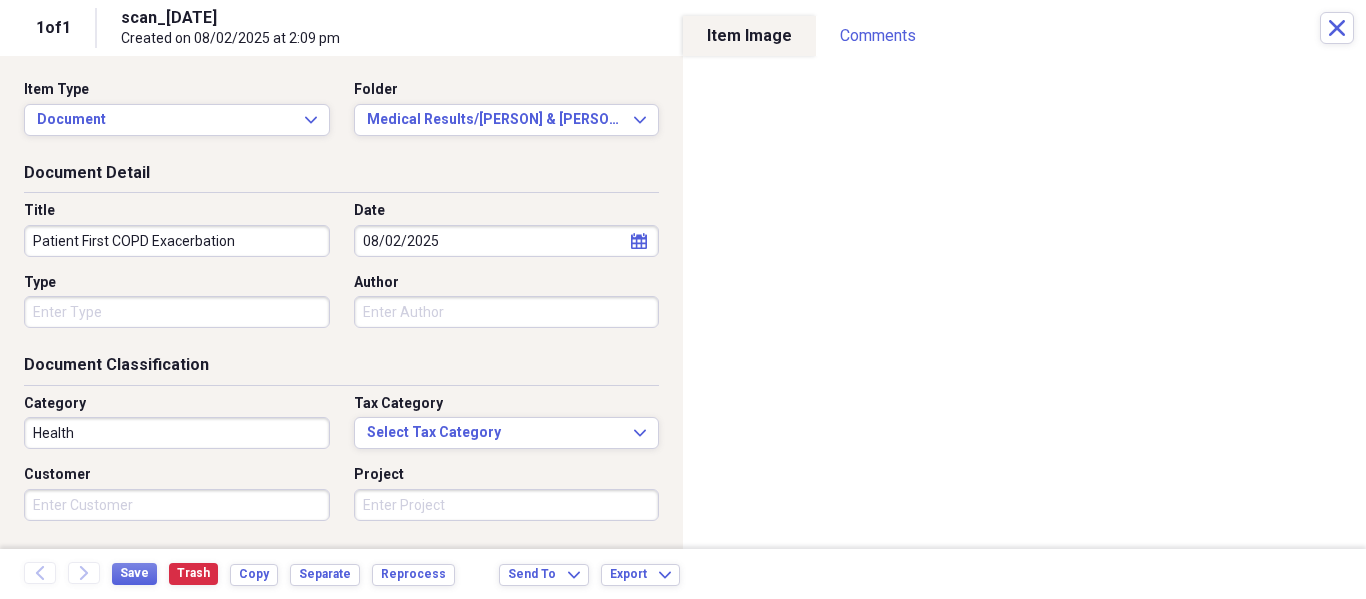 drag, startPoint x: 281, startPoint y: 243, endPoint x: 0, endPoint y: 235, distance: 281.11386 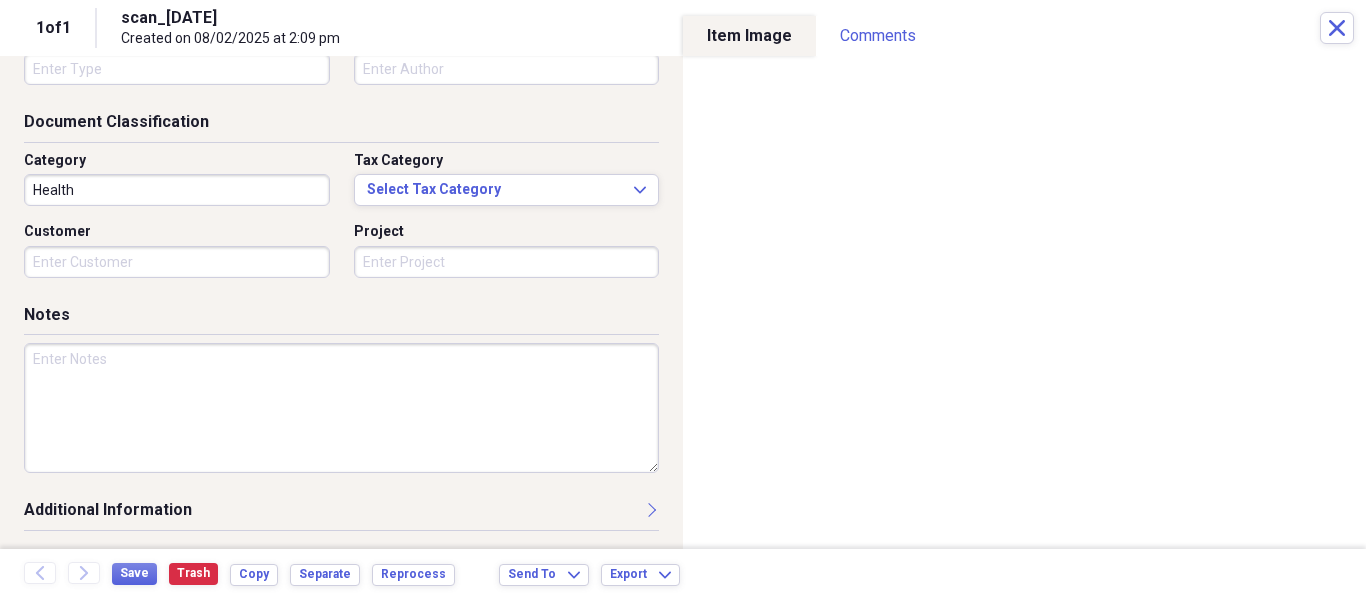 click at bounding box center (341, 408) 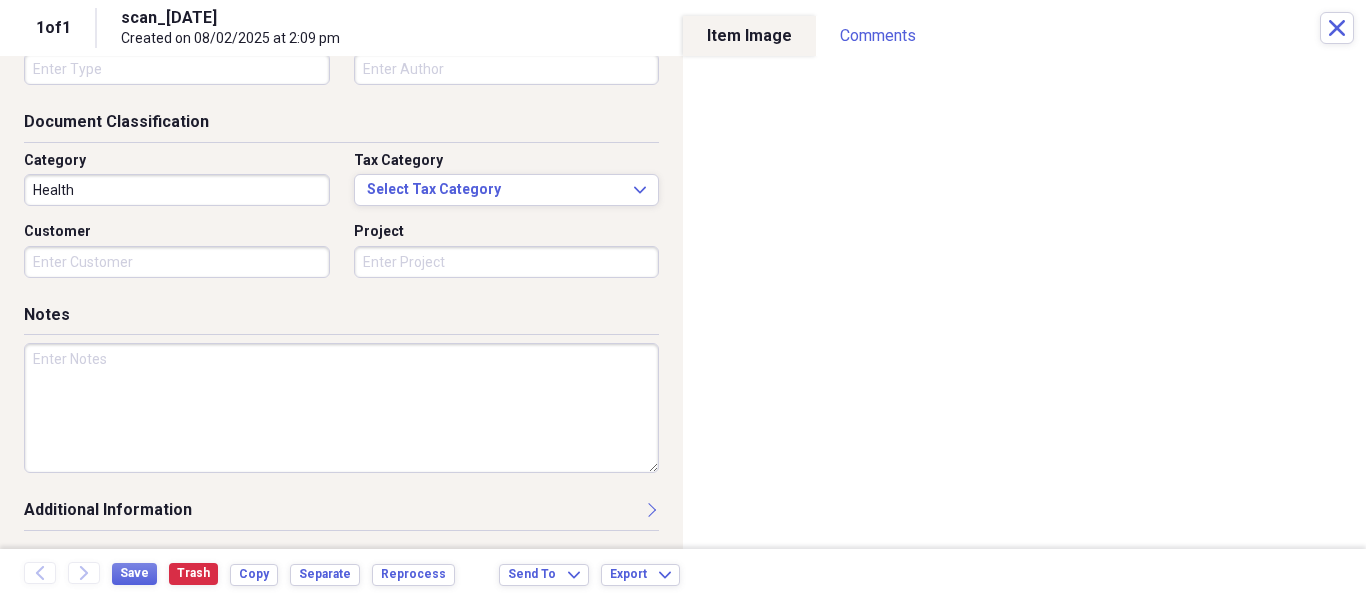 paste on "Patient First COPD Exacerbation" 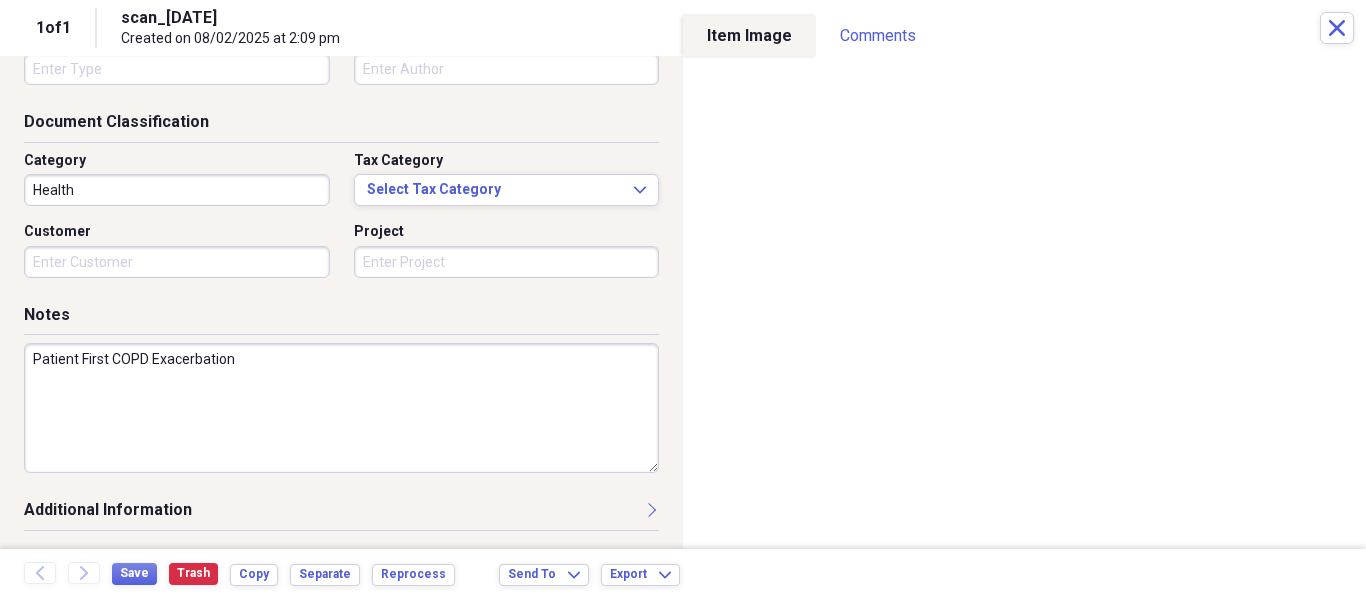 scroll, scrollTop: 0, scrollLeft: 0, axis: both 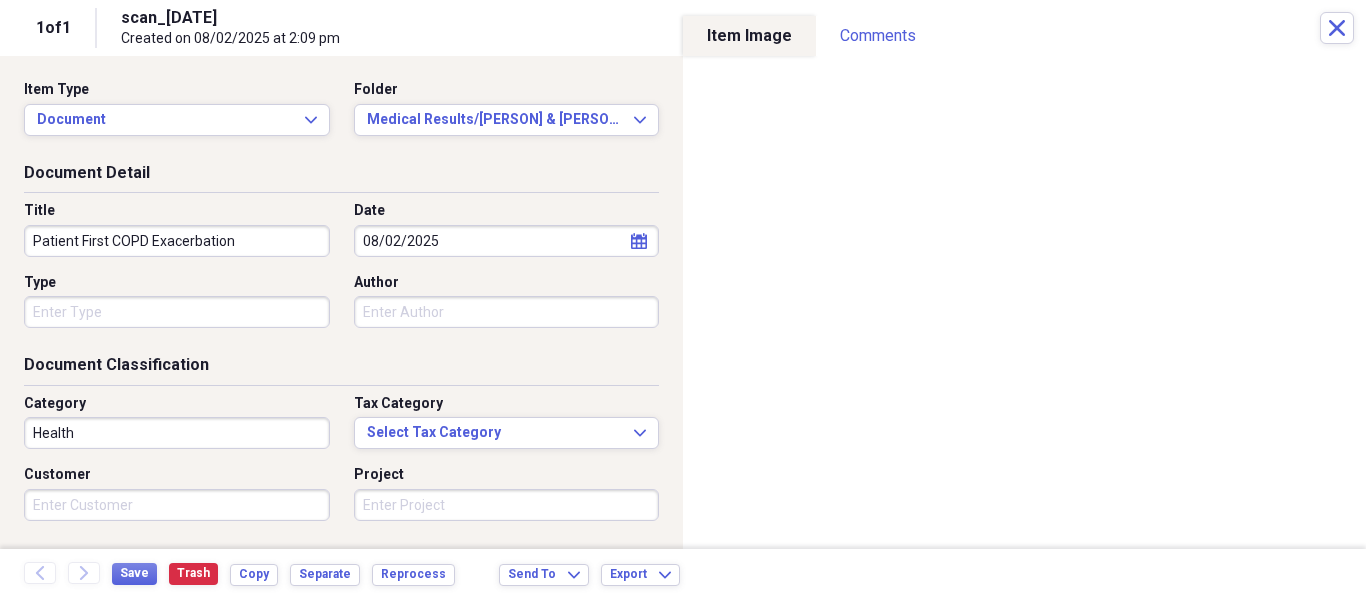 type on "Patient First COPD Exacerbation" 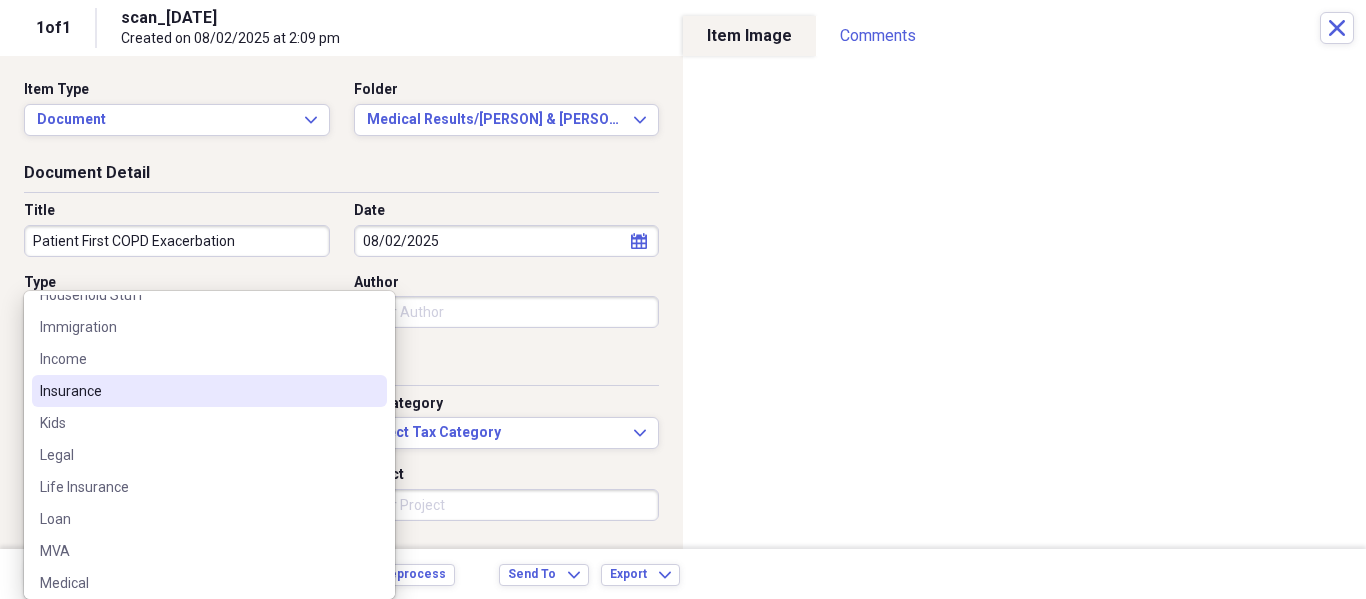 scroll, scrollTop: 1400, scrollLeft: 0, axis: vertical 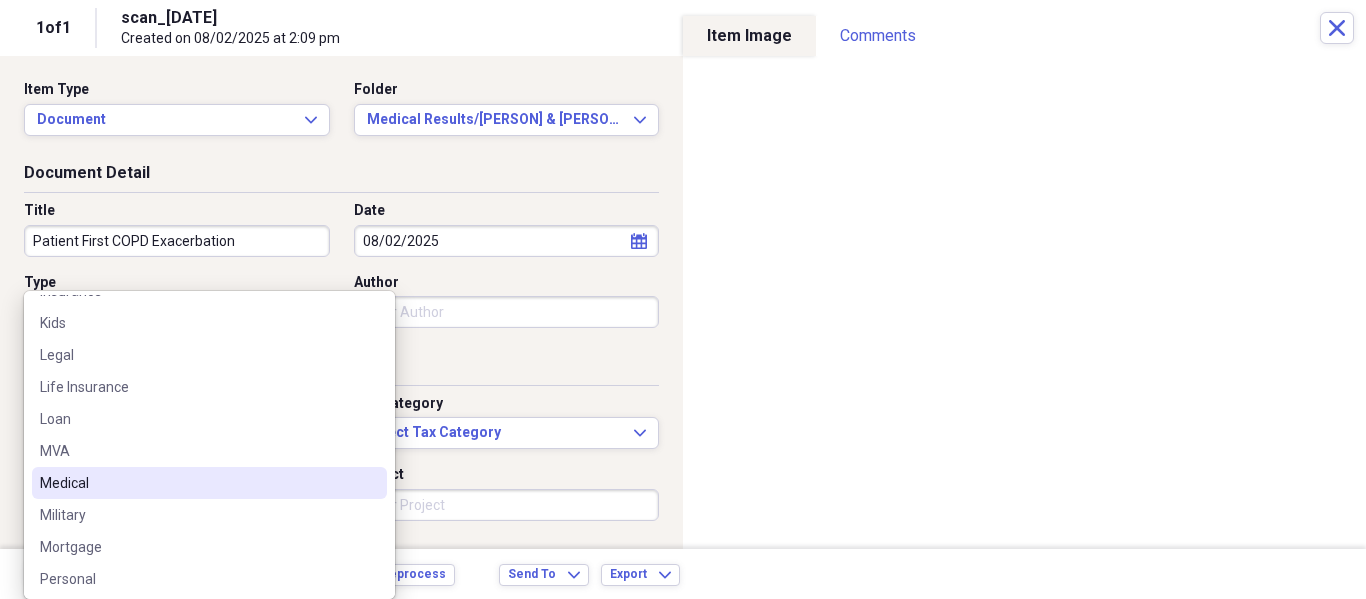 click on "Medical" at bounding box center [209, 483] 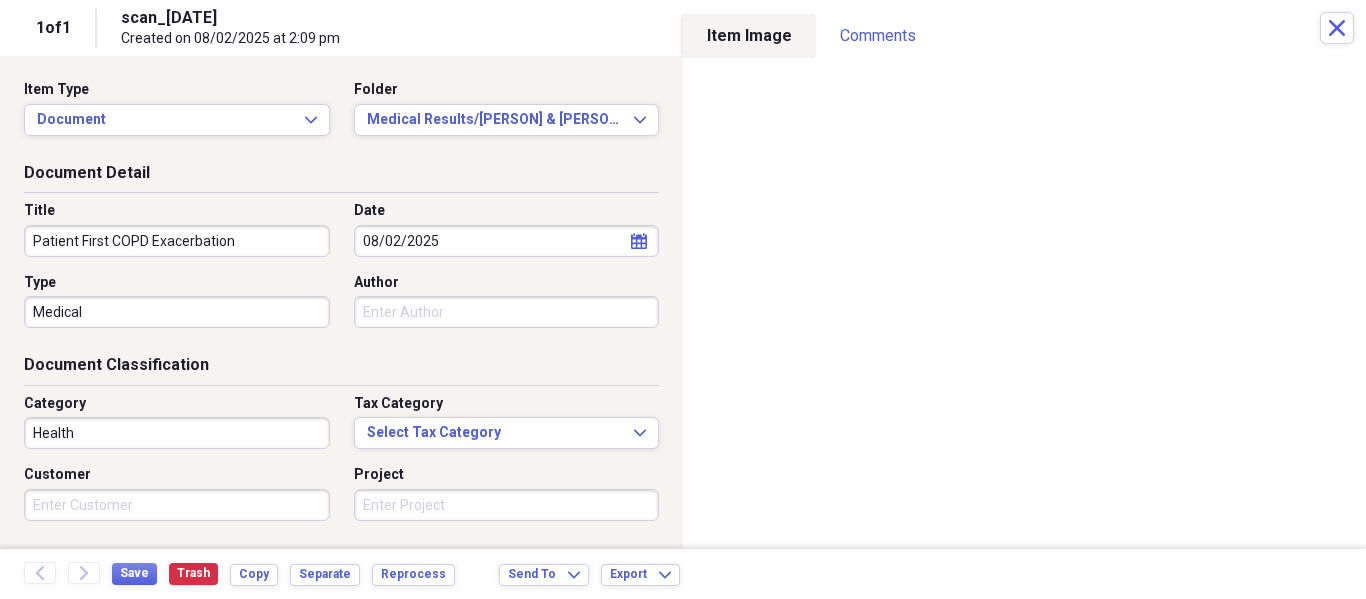 scroll, scrollTop: 243, scrollLeft: 0, axis: vertical 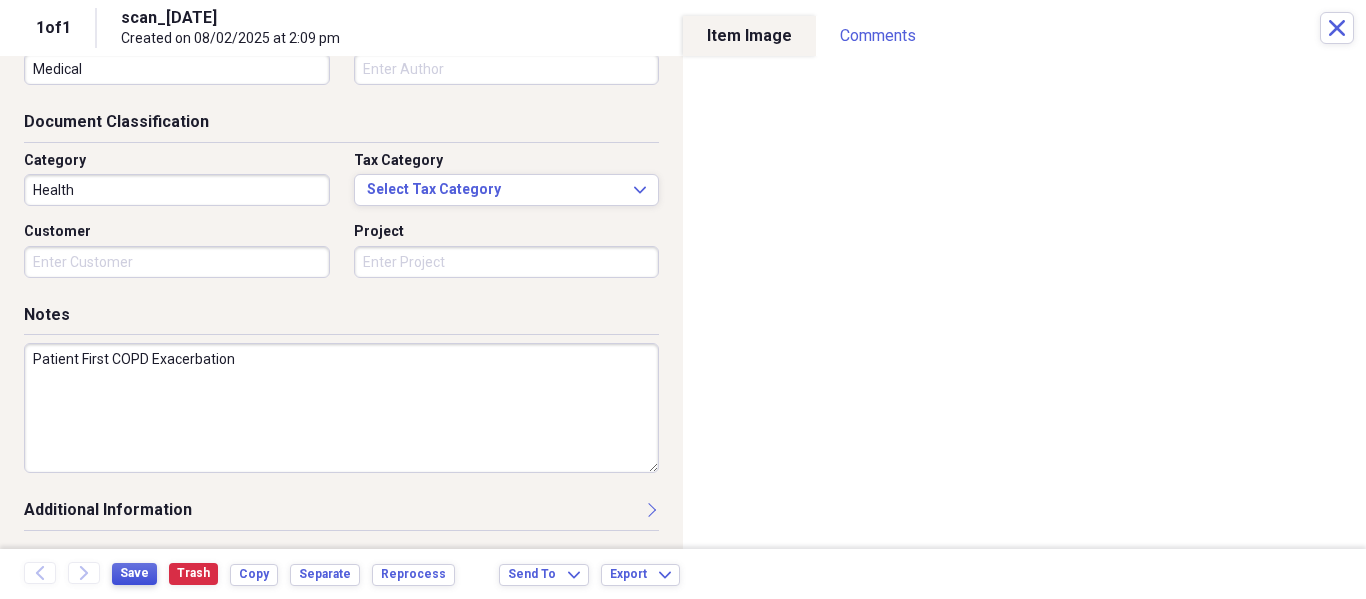 click on "Save" at bounding box center [134, 573] 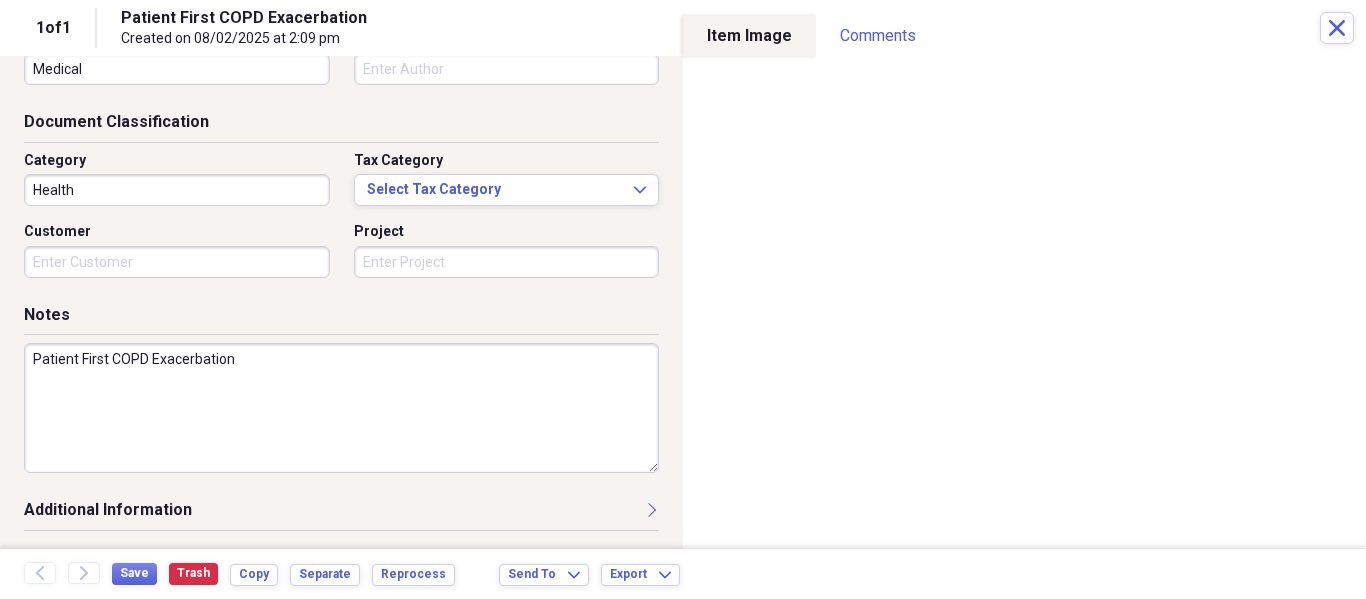 click on "Notes" at bounding box center (341, 319) 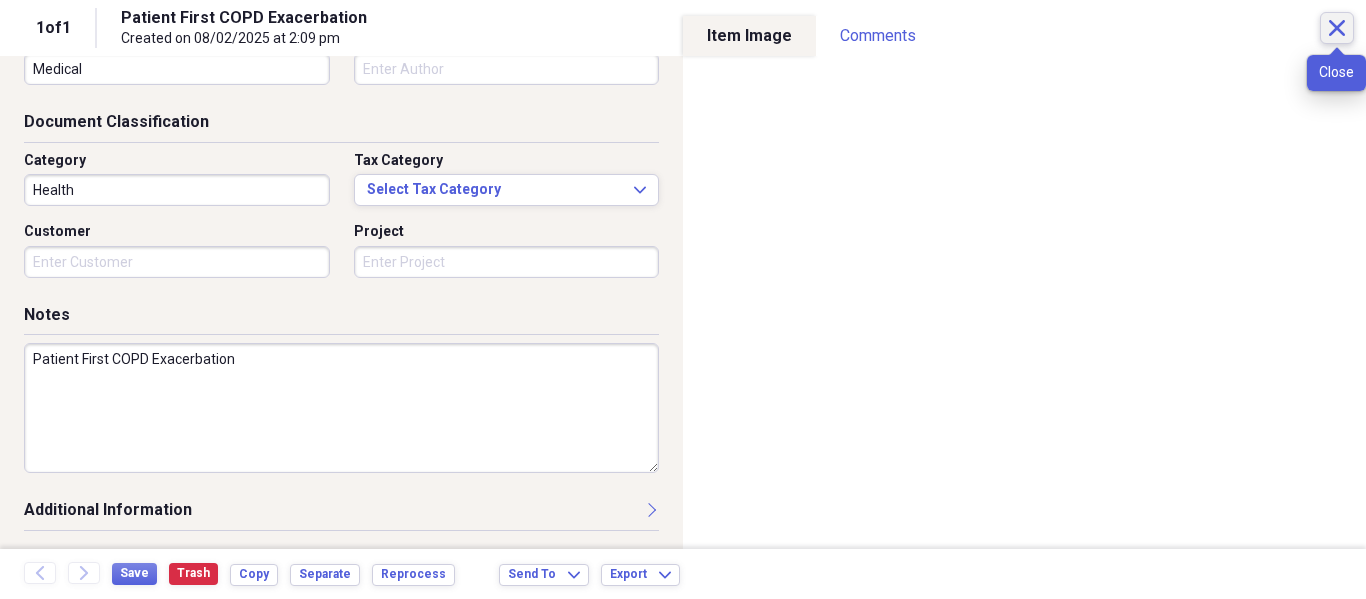 click on "Close" 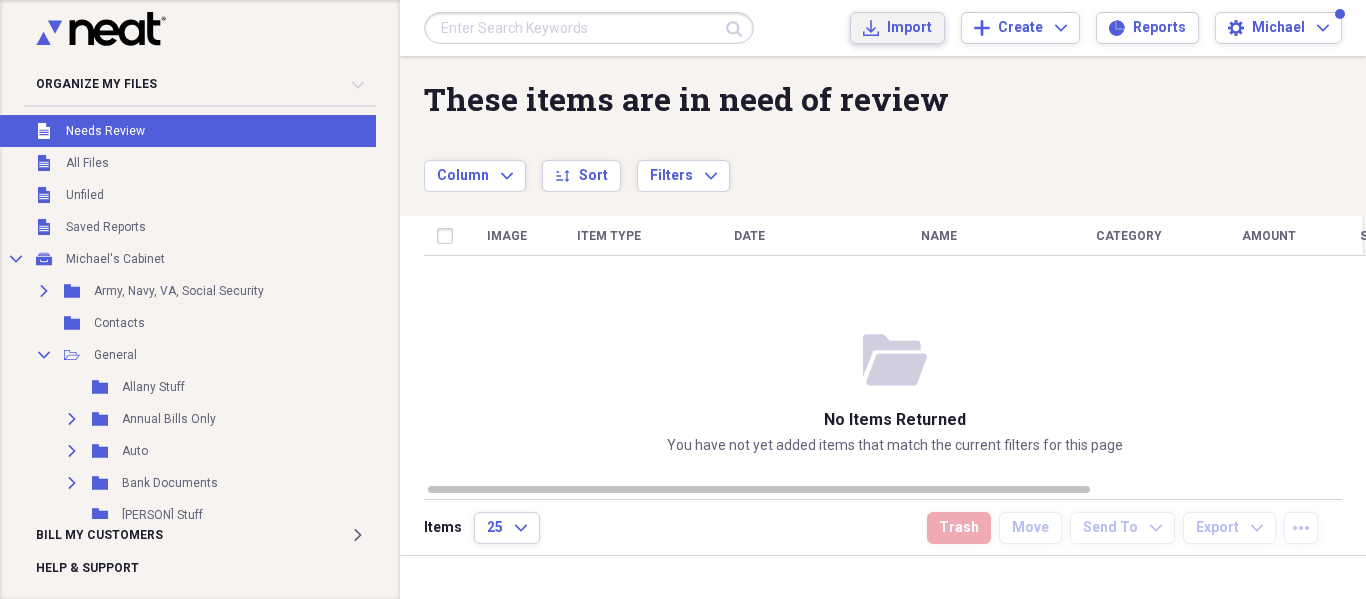 click on "Import Import" at bounding box center [897, 28] 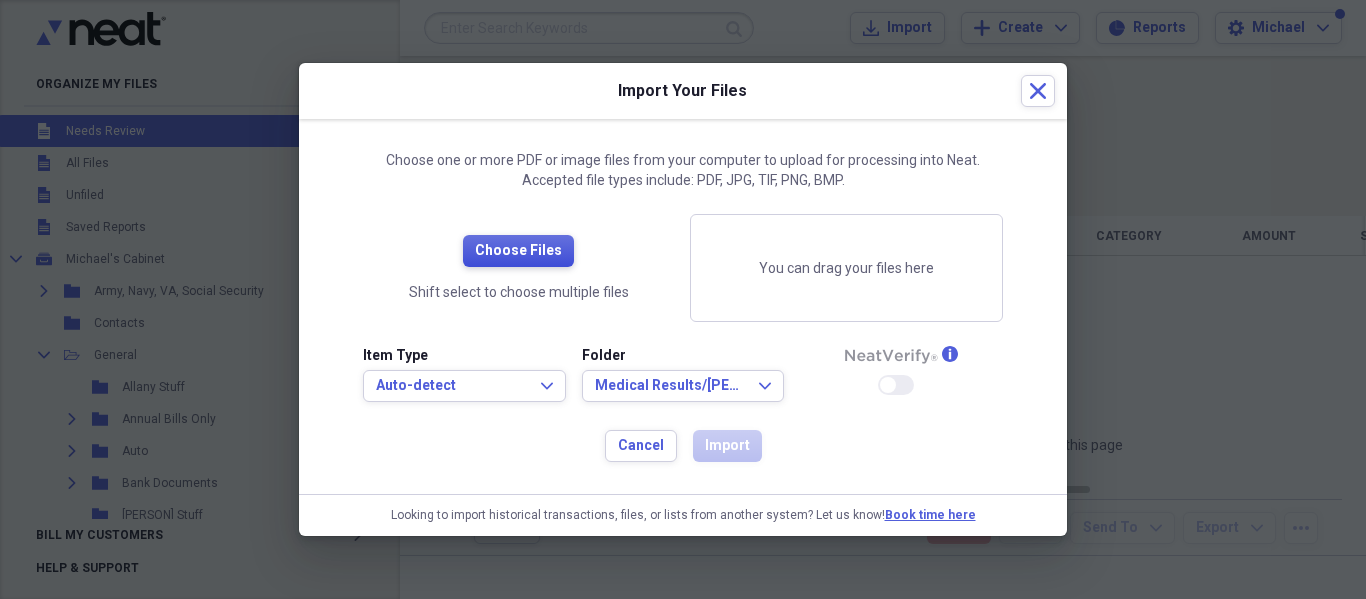 click on "Choose Files" at bounding box center (518, 251) 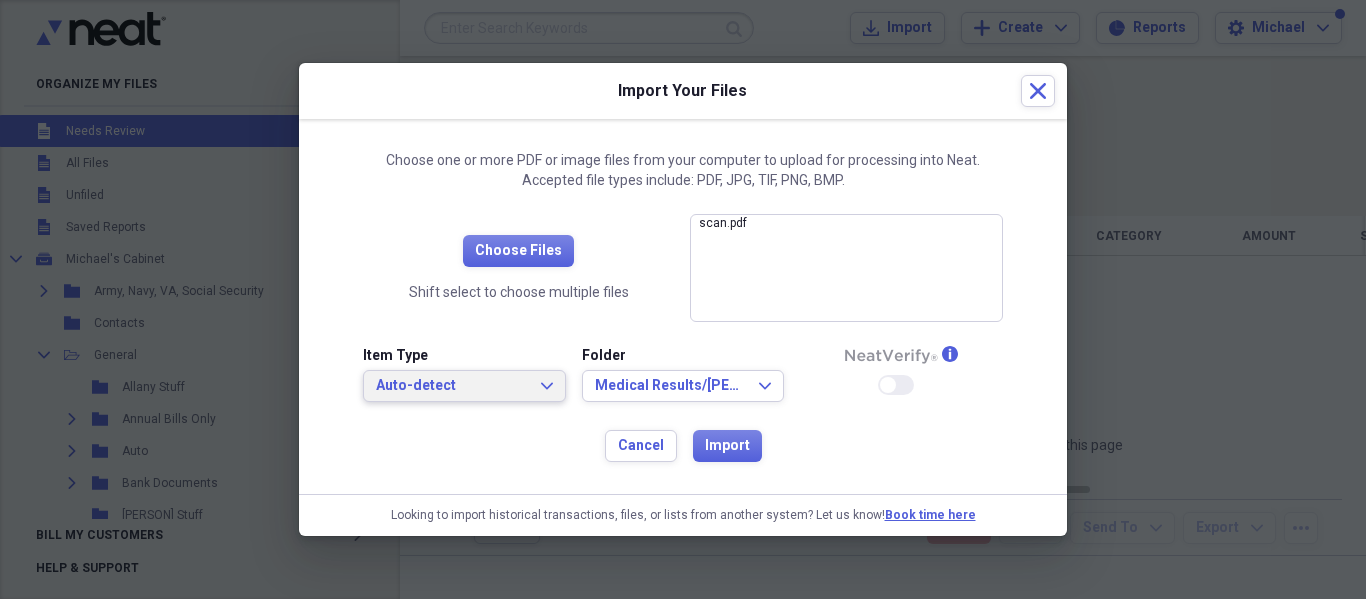 click on "Expand" 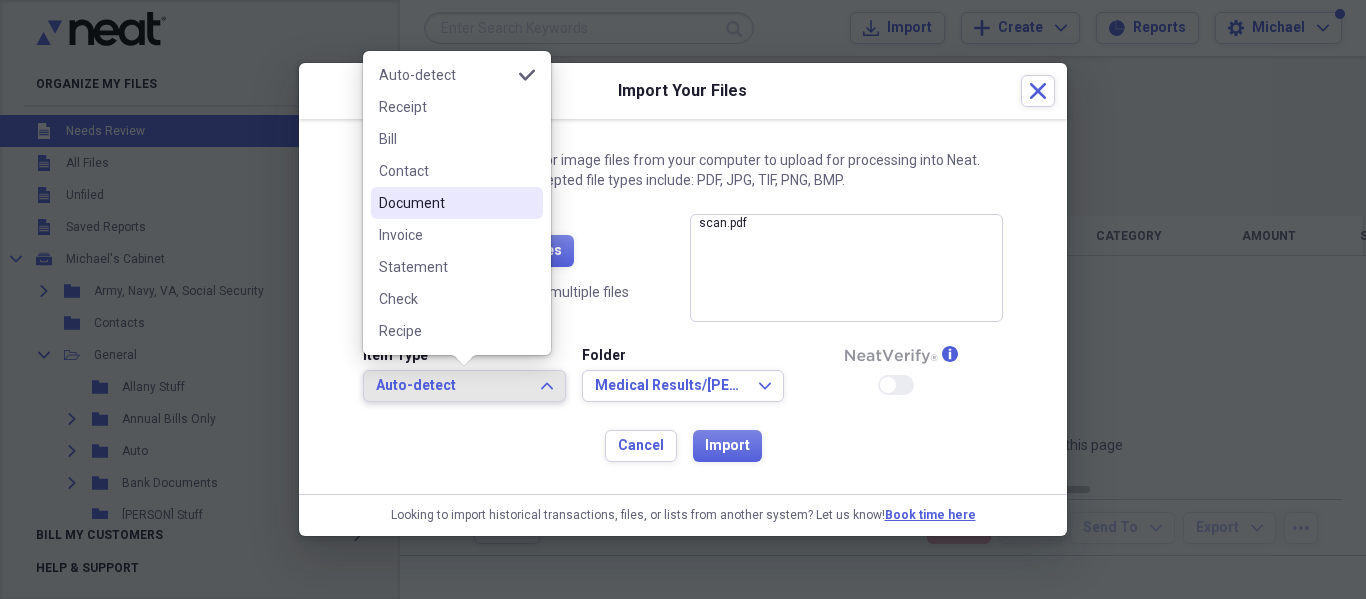 click on "Document" at bounding box center [445, 203] 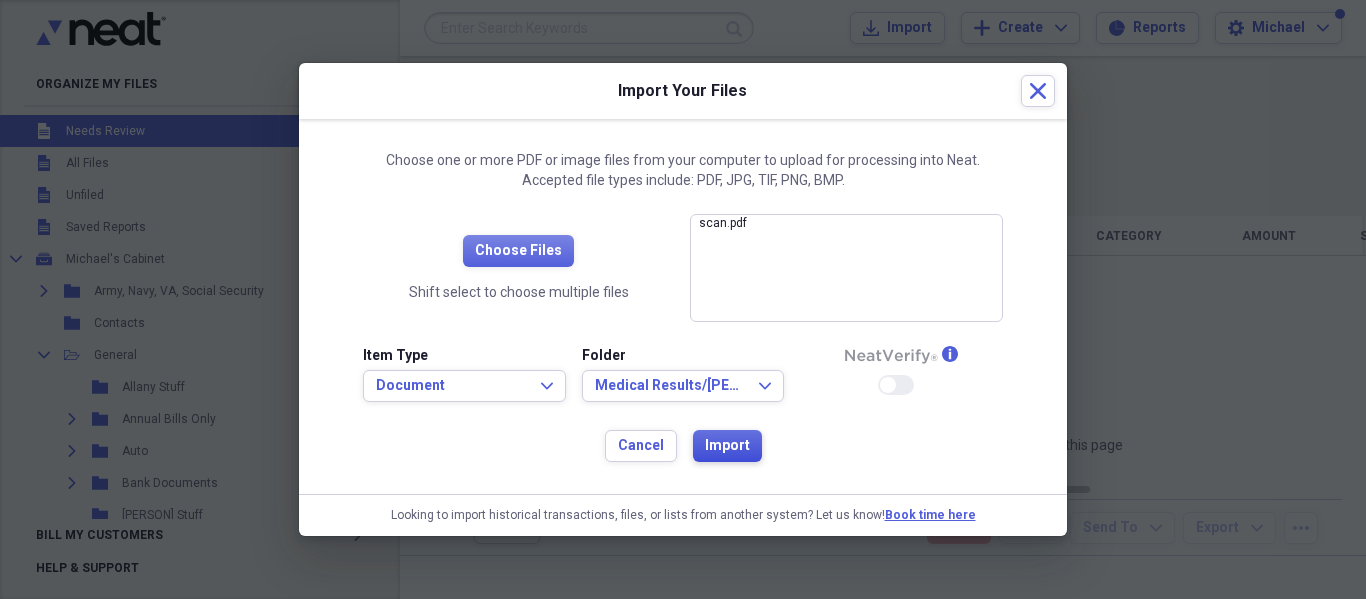 click on "Import" at bounding box center (727, 446) 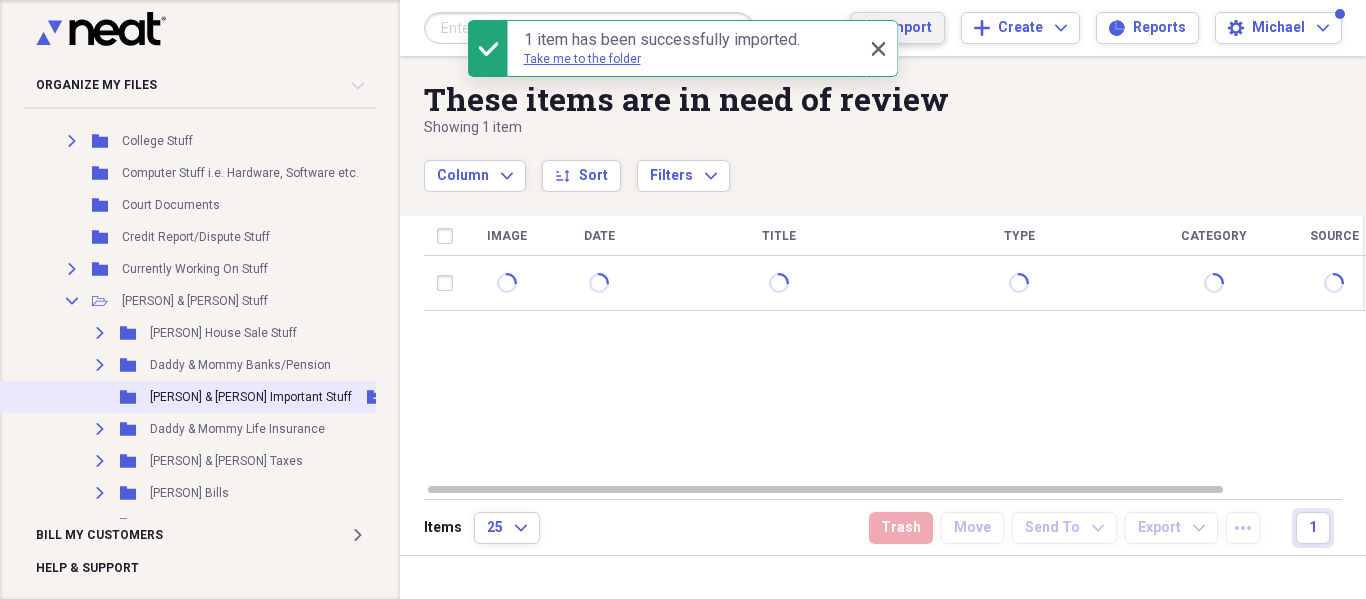 scroll, scrollTop: 1300, scrollLeft: 0, axis: vertical 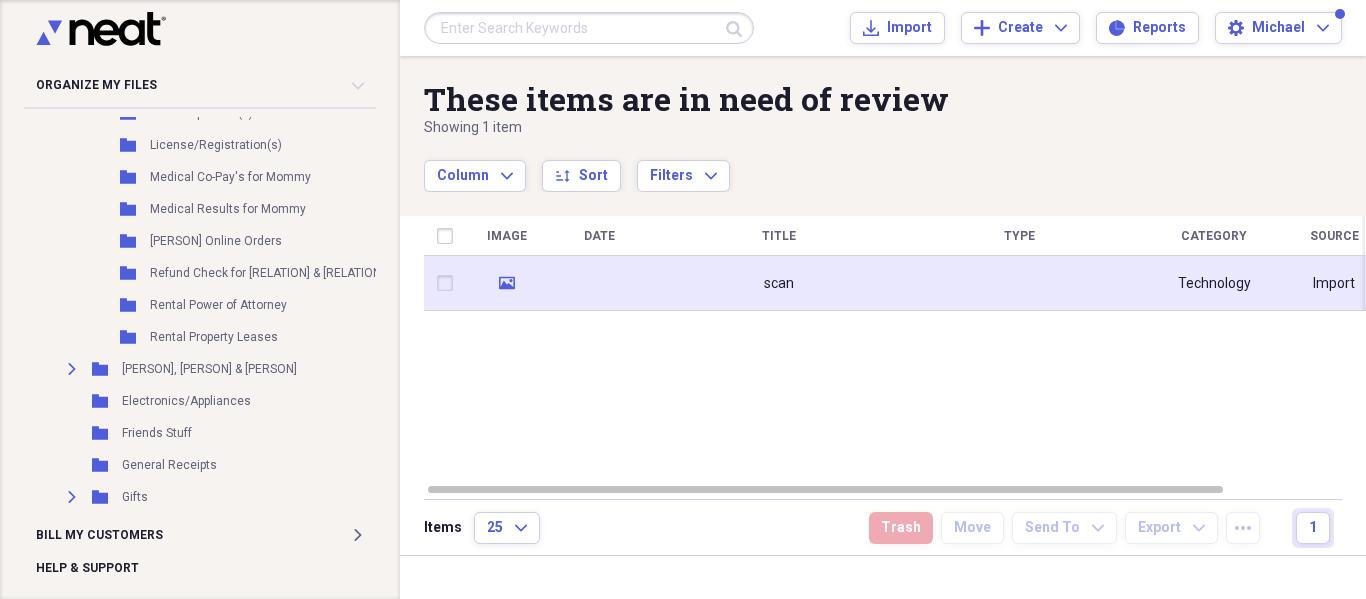 click at bounding box center [1019, 283] 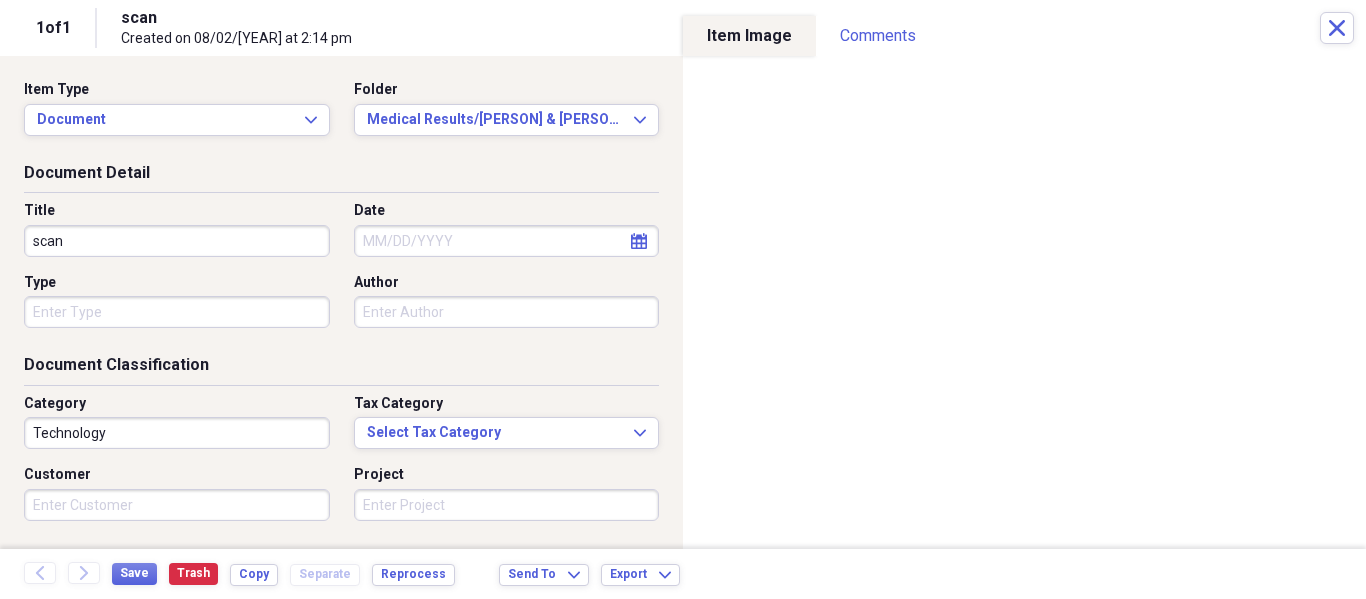 click on "calendar Calendar" at bounding box center (639, 241) 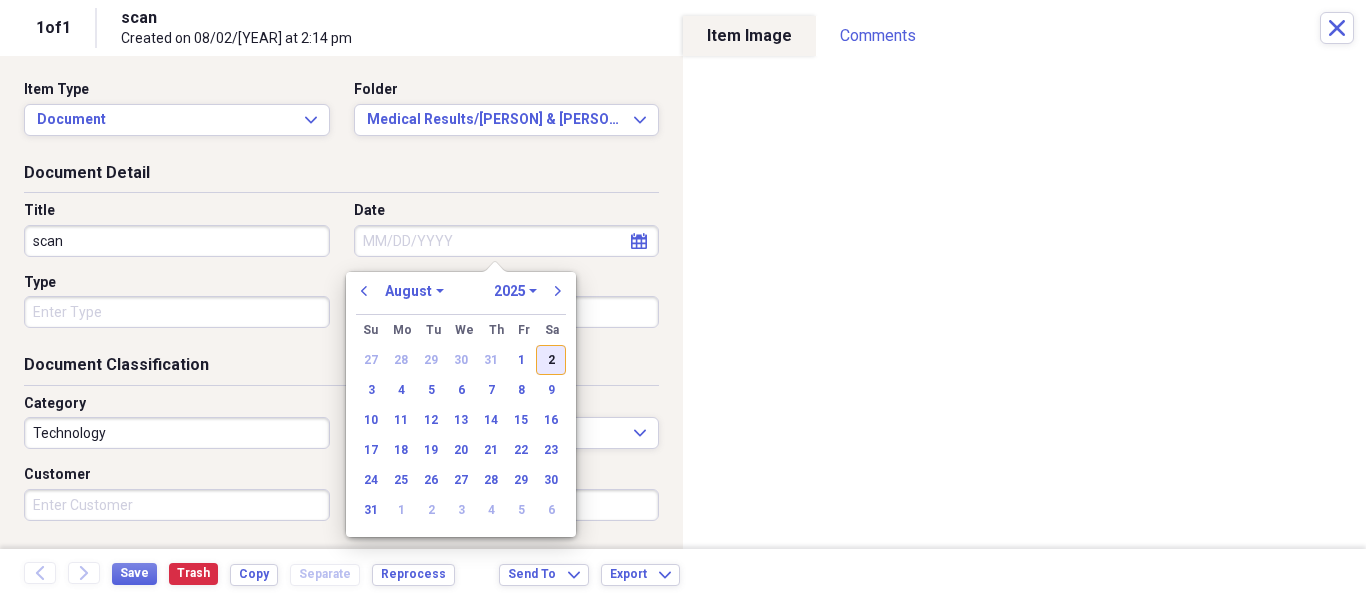 click on "2" at bounding box center [551, 360] 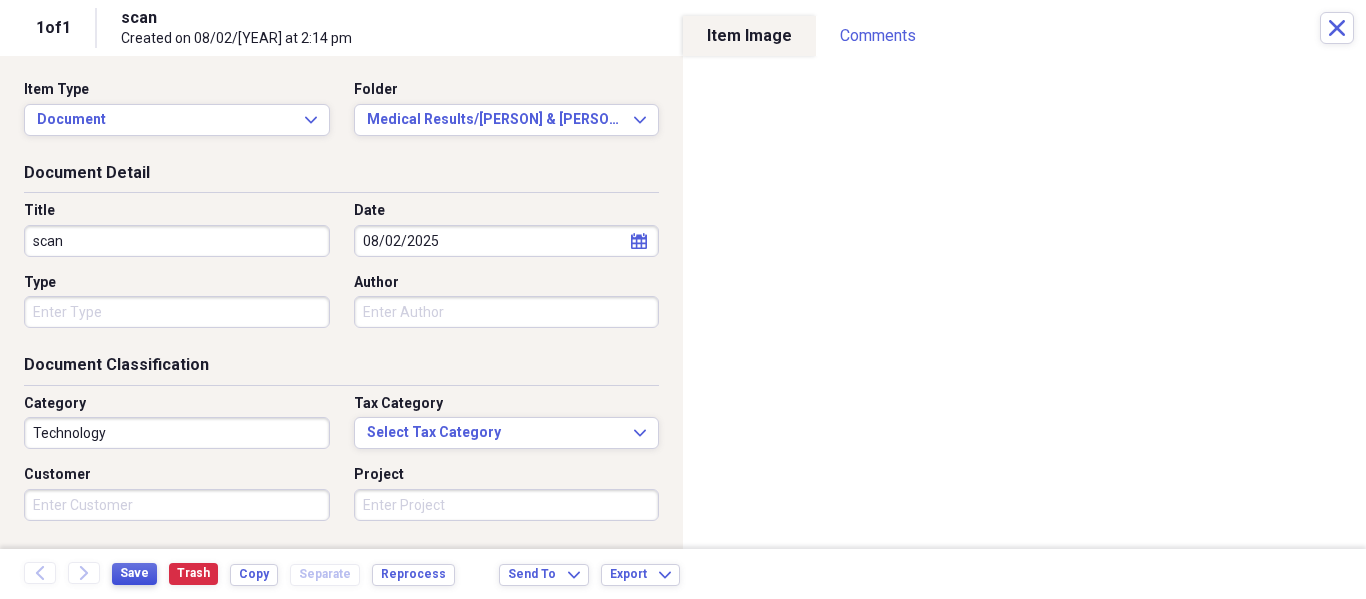 click on "Save" at bounding box center (134, 573) 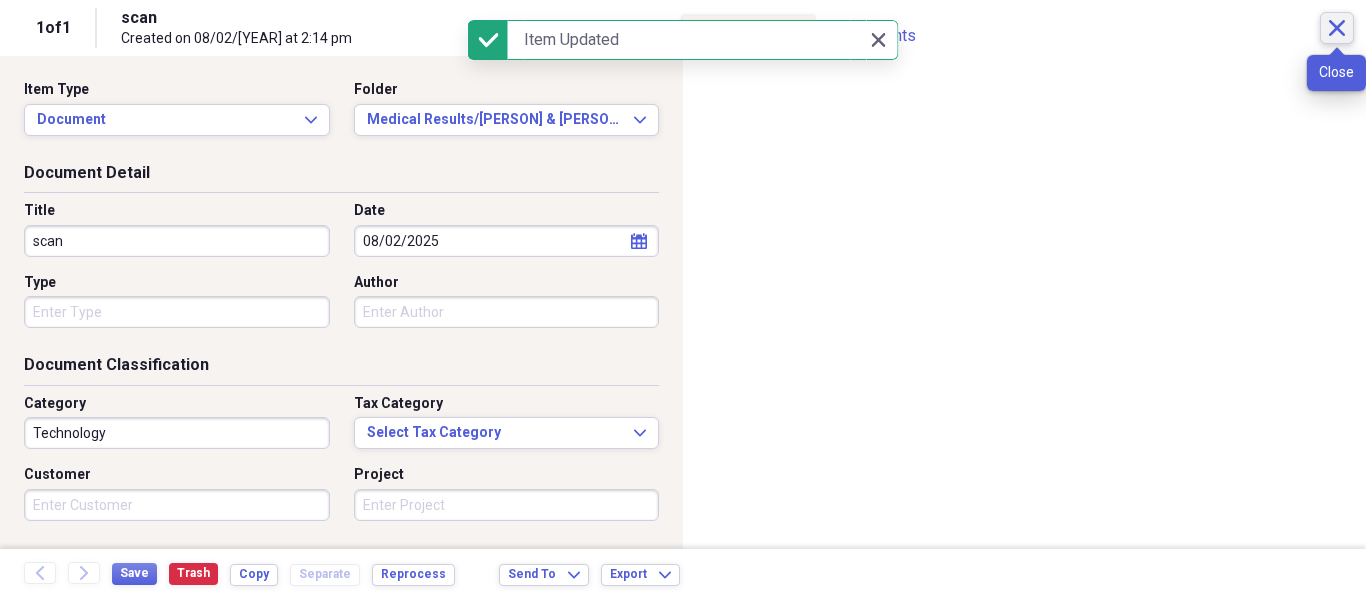 click on "Close" 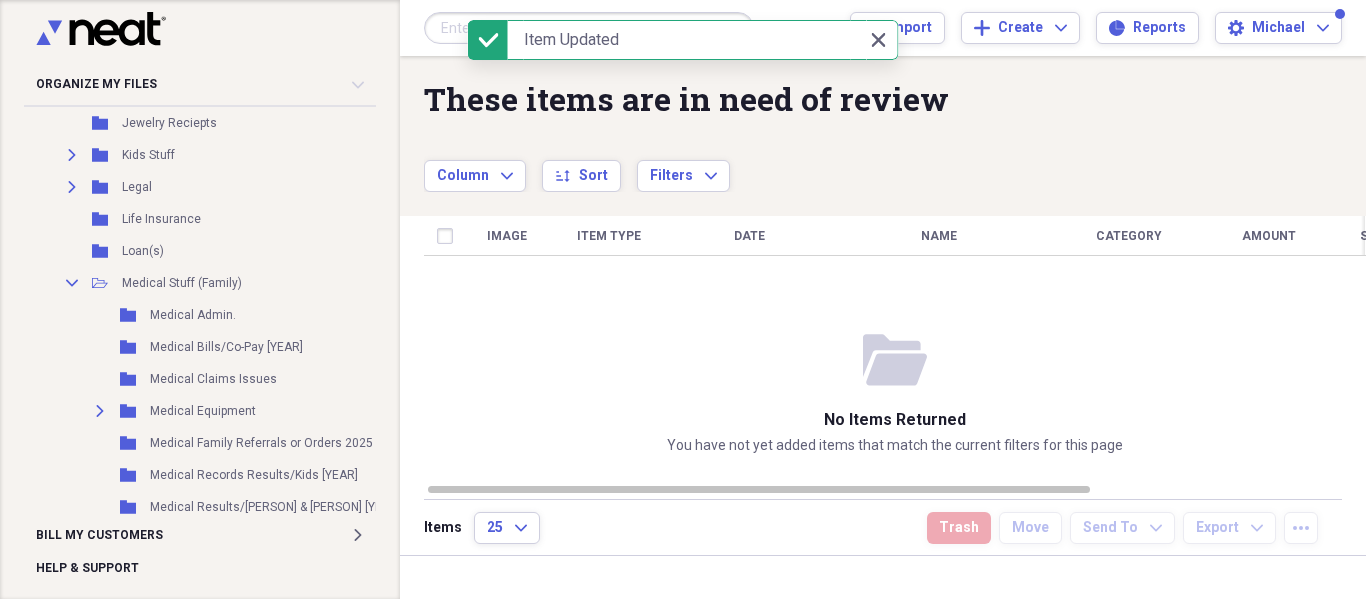 scroll, scrollTop: 2700, scrollLeft: 0, axis: vertical 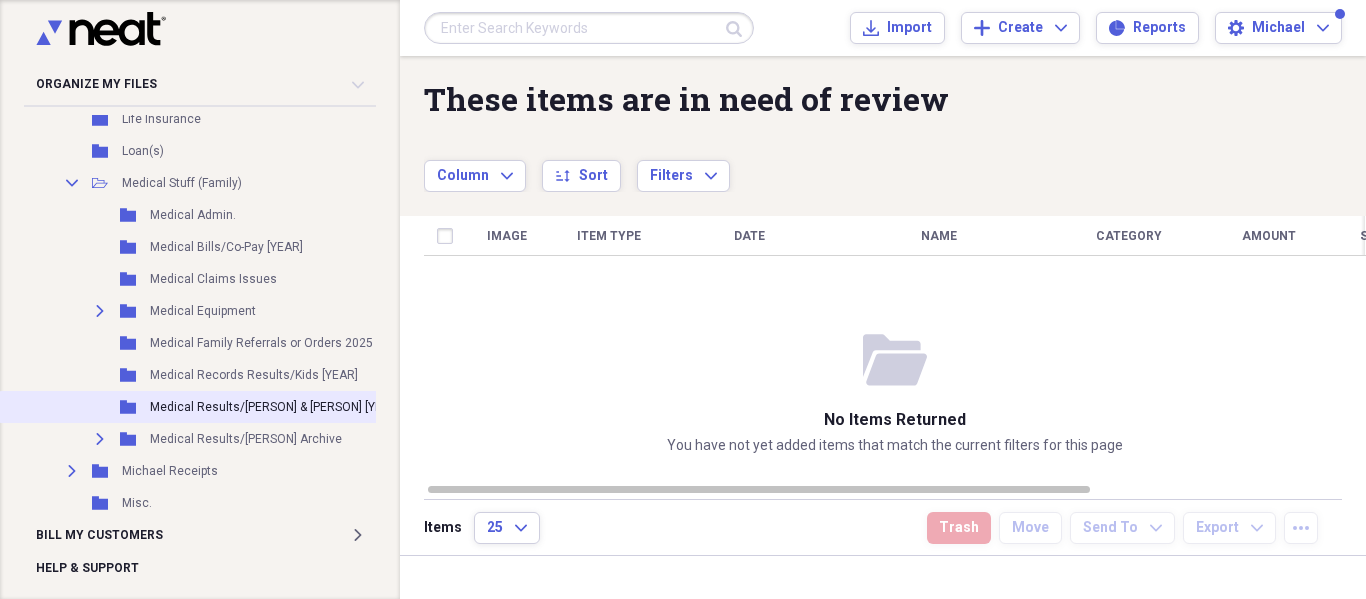 click on "Medical Results/[PERSON] & [PERSON] [YEAR]" at bounding box center (275, 407) 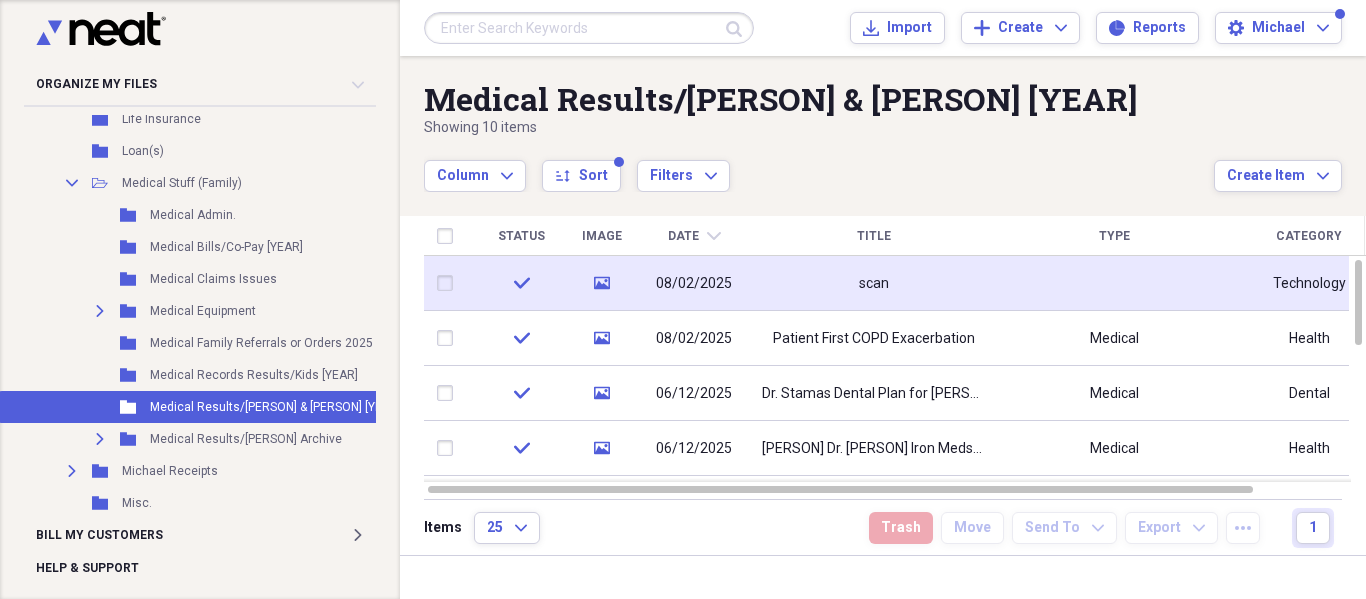 click at bounding box center (449, 283) 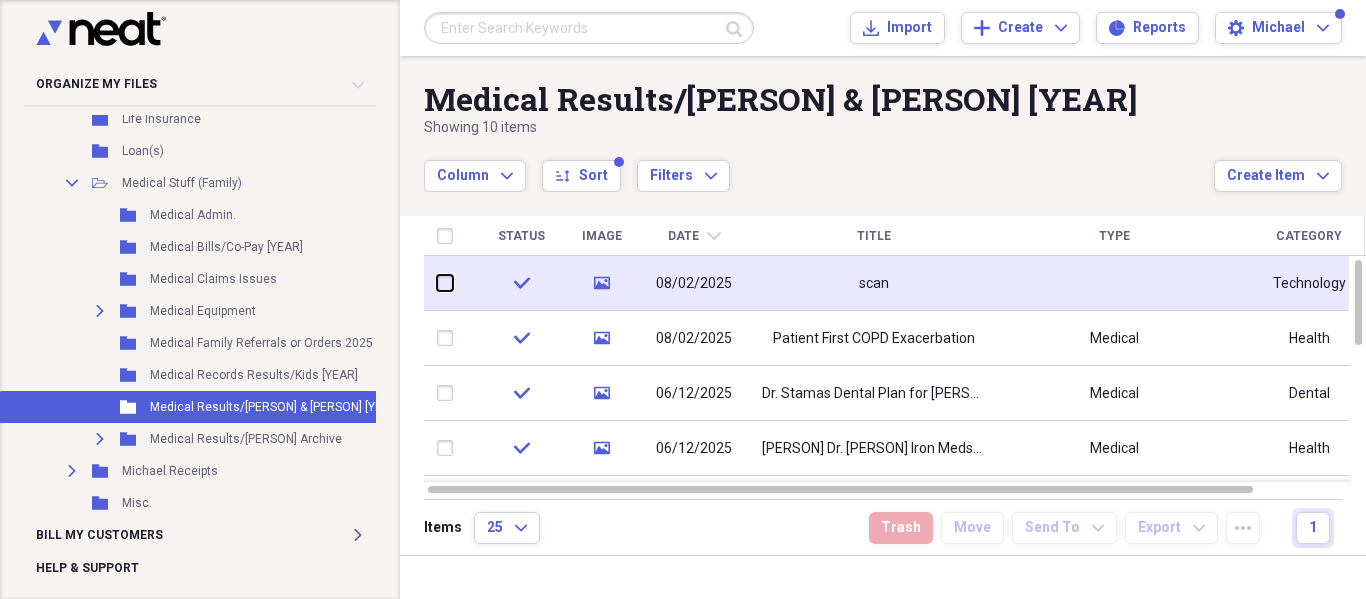 click at bounding box center (437, 283) 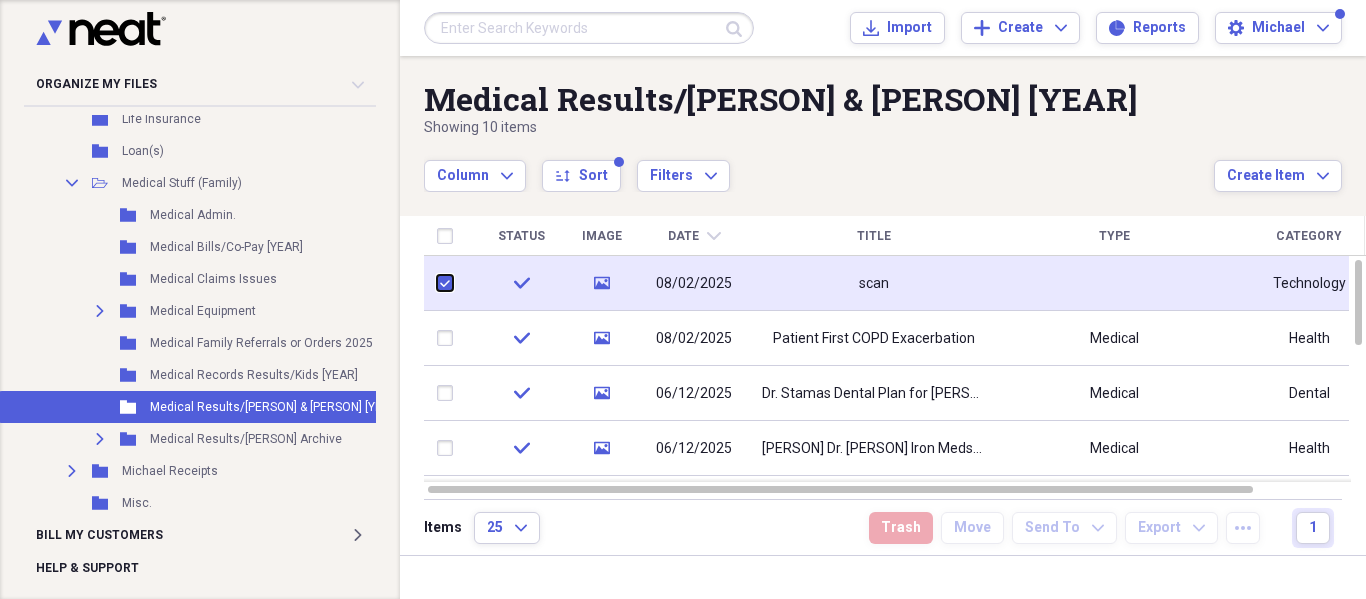 checkbox on "true" 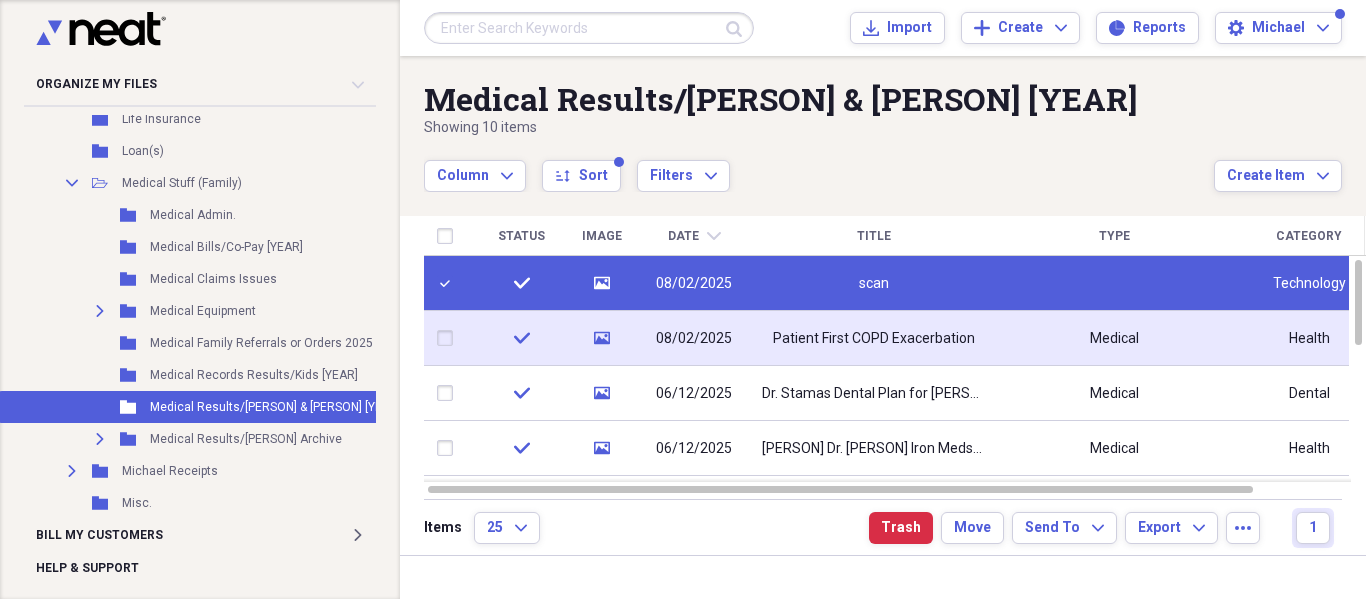 click at bounding box center [449, 338] 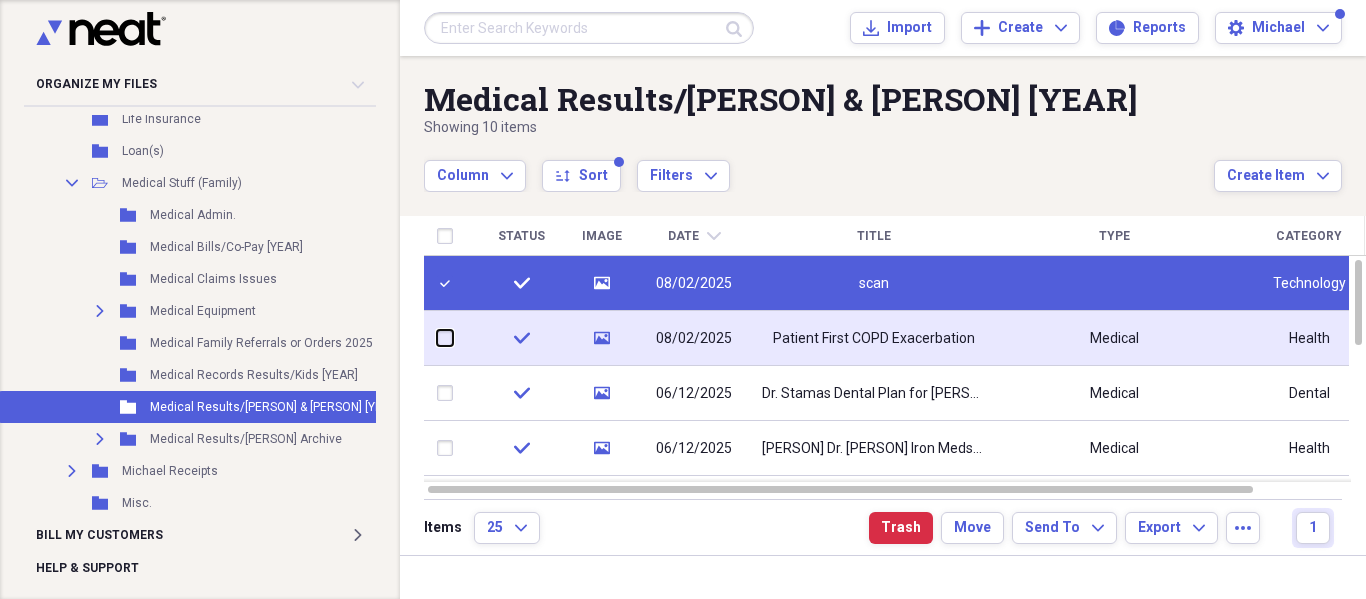 click at bounding box center (437, 338) 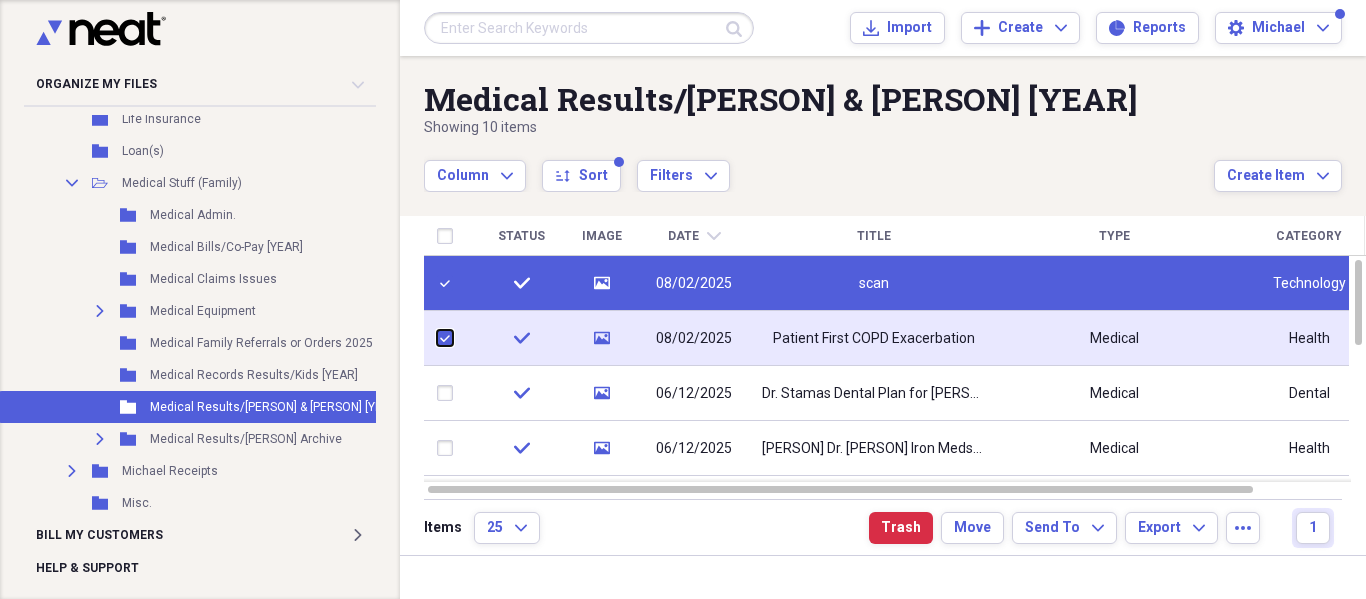 checkbox on "true" 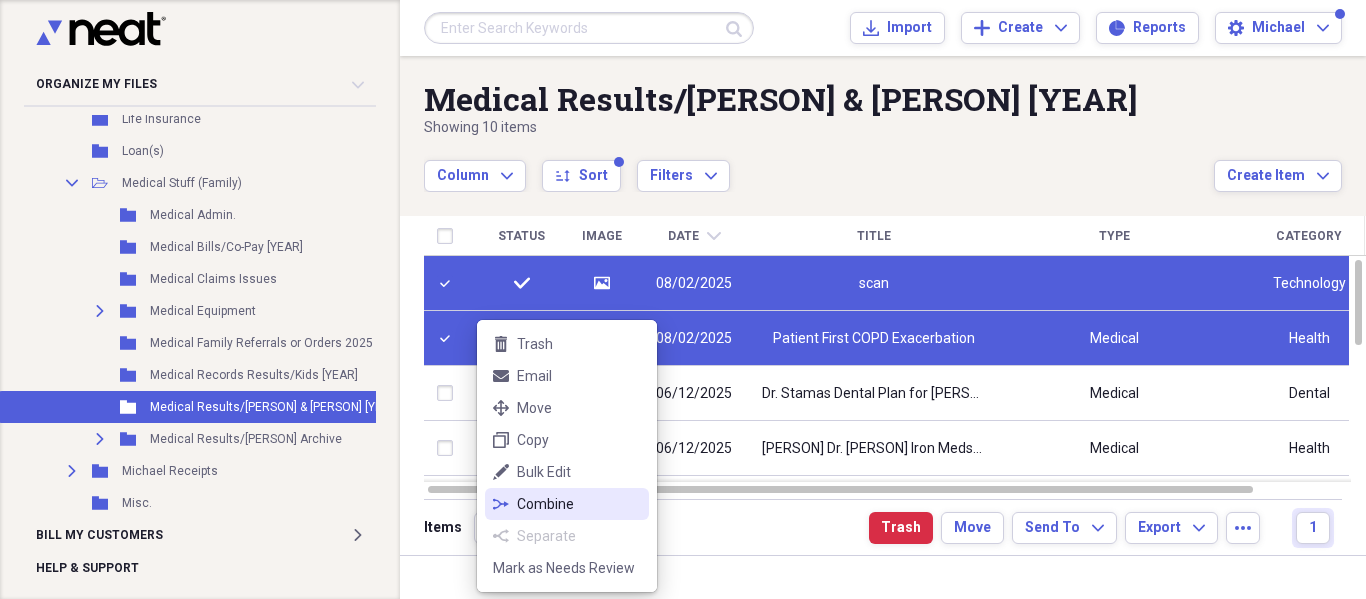 click on "Combine" at bounding box center [579, 504] 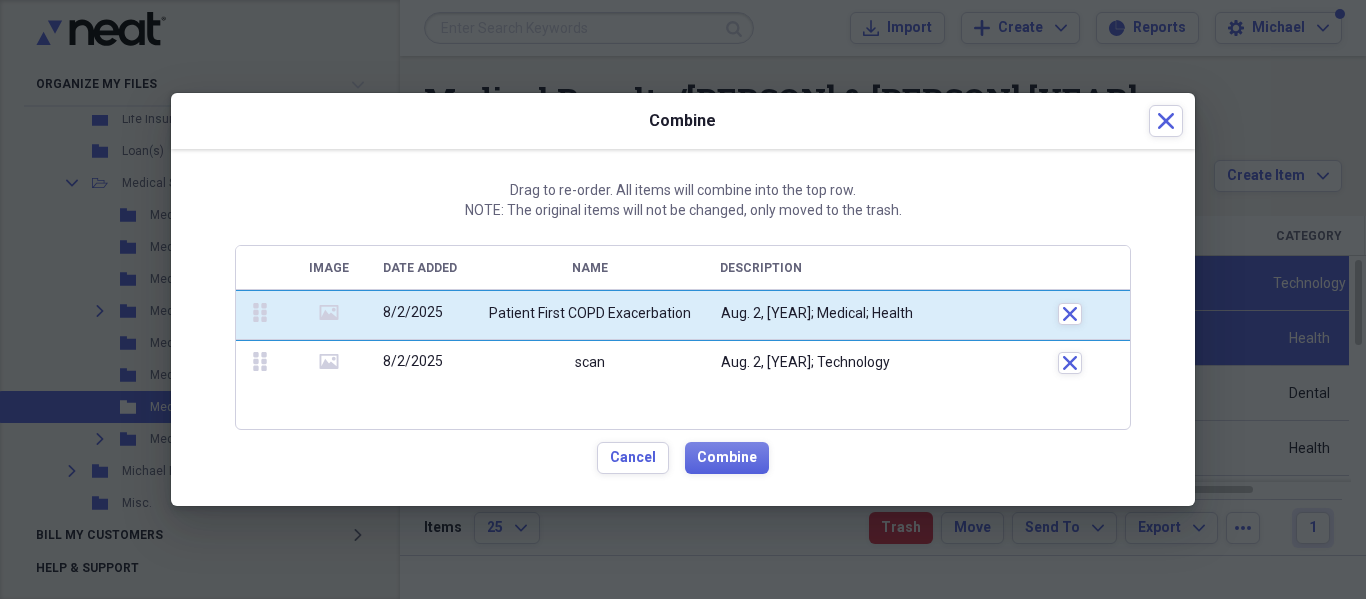 drag, startPoint x: 263, startPoint y: 363, endPoint x: 273, endPoint y: 298, distance: 65.76473 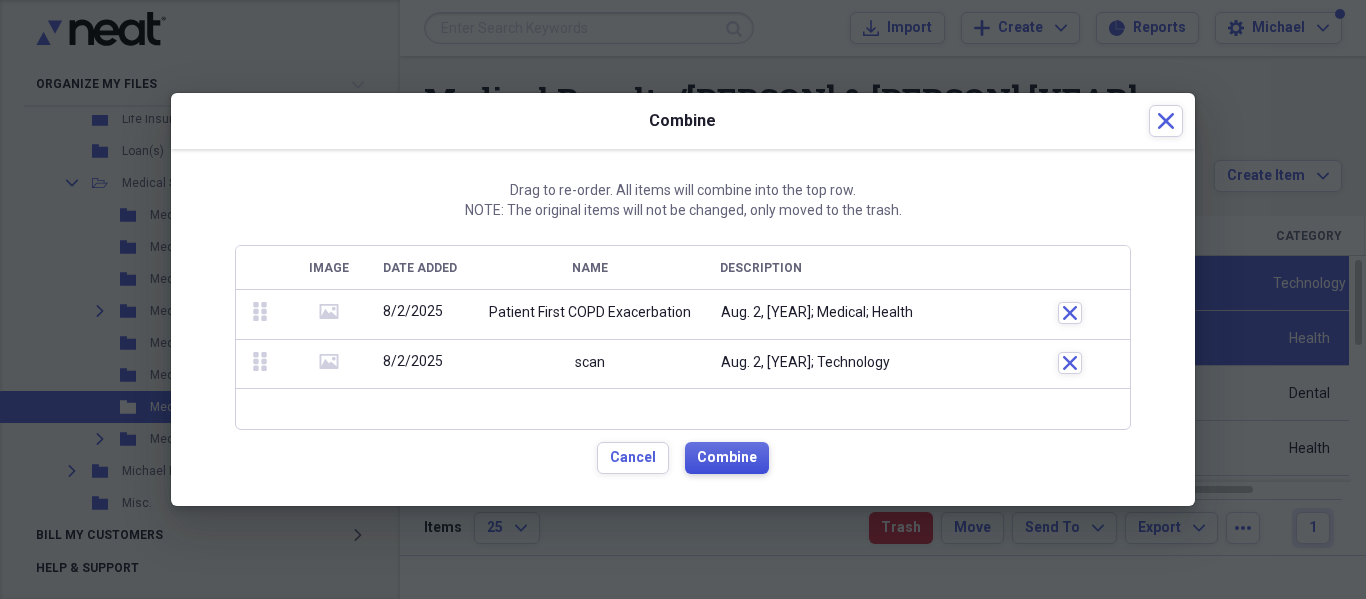 click on "Combine" at bounding box center [727, 458] 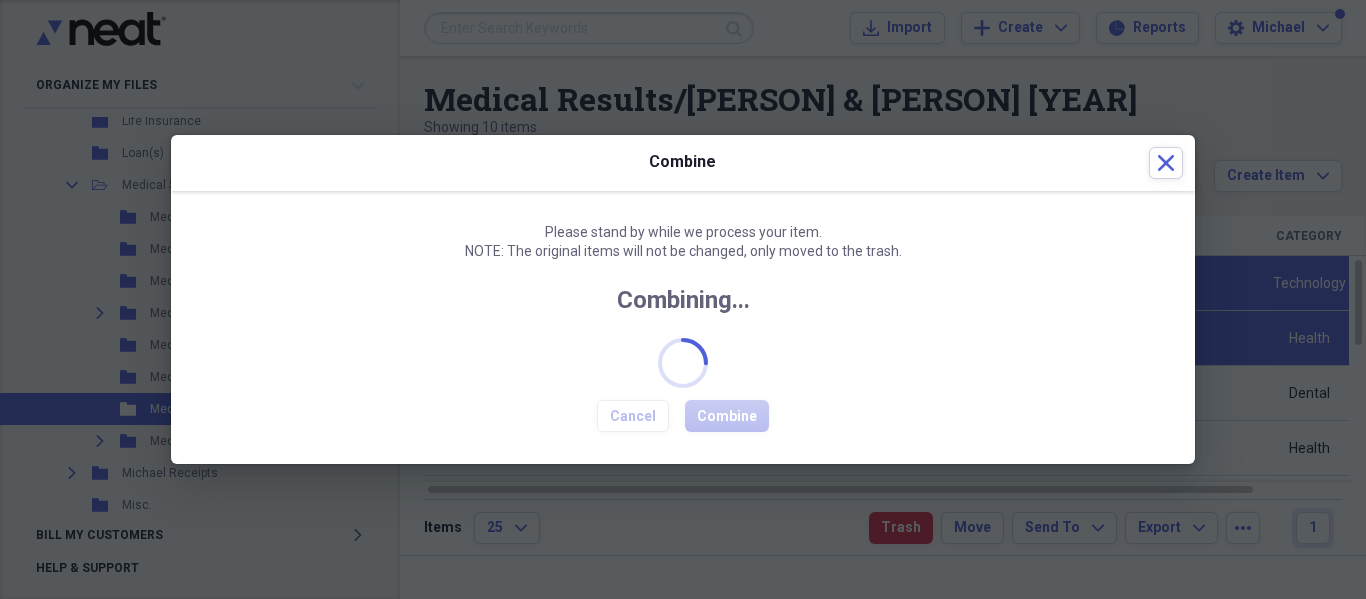 checkbox on "false" 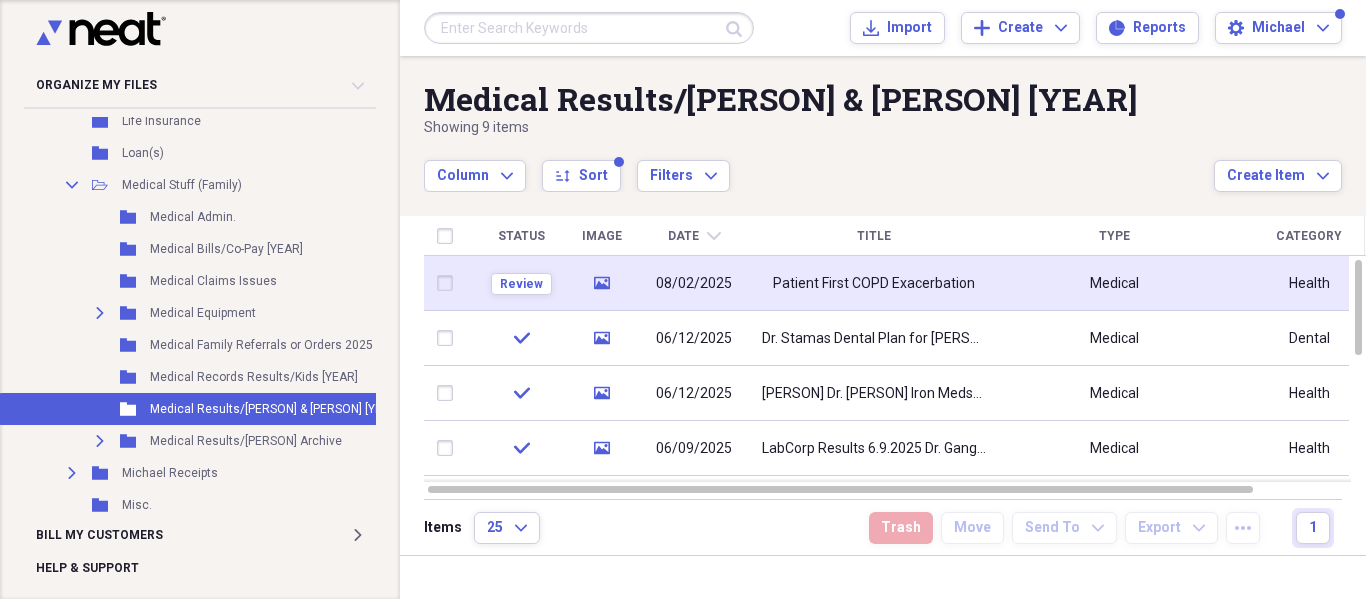 click on "Patient First COPD Exacerbation" at bounding box center [874, 283] 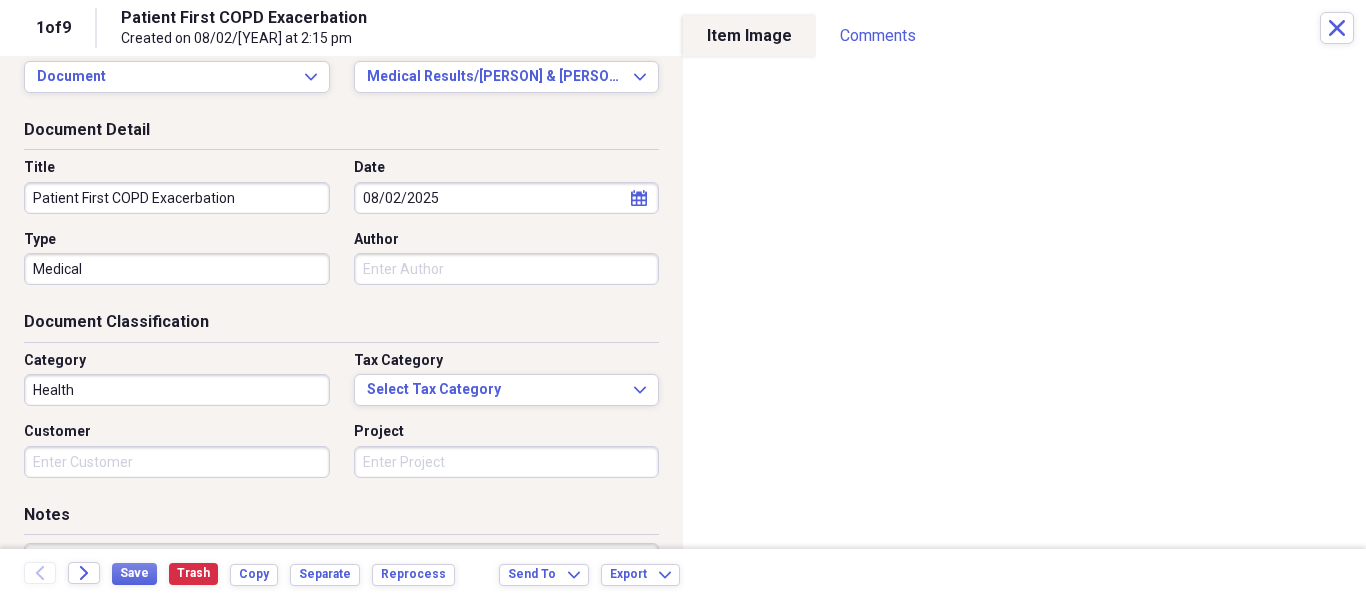 scroll, scrollTop: 243, scrollLeft: 0, axis: vertical 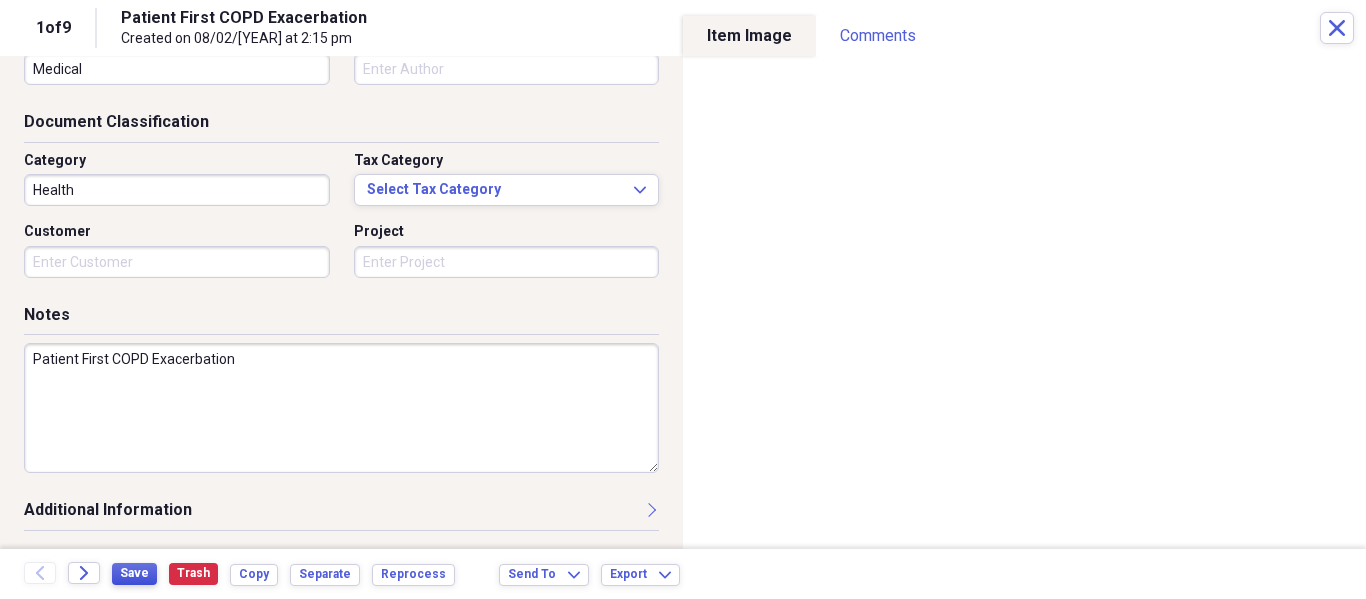 click on "Save" at bounding box center (134, 573) 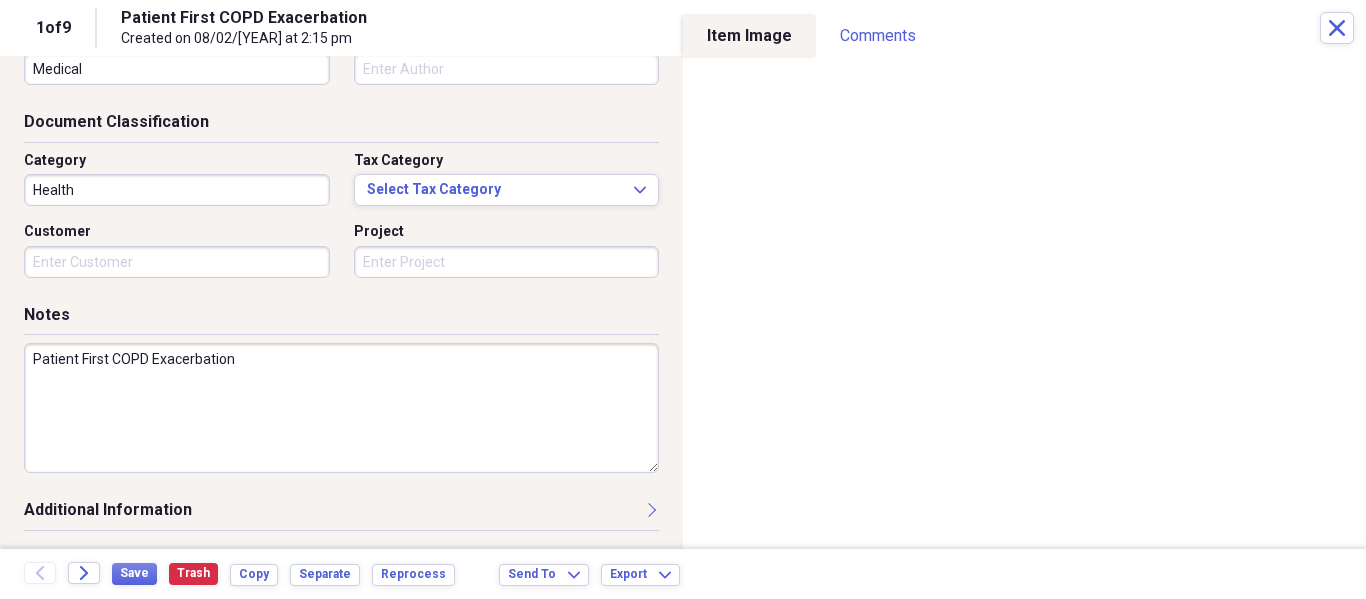 scroll, scrollTop: 0, scrollLeft: 0, axis: both 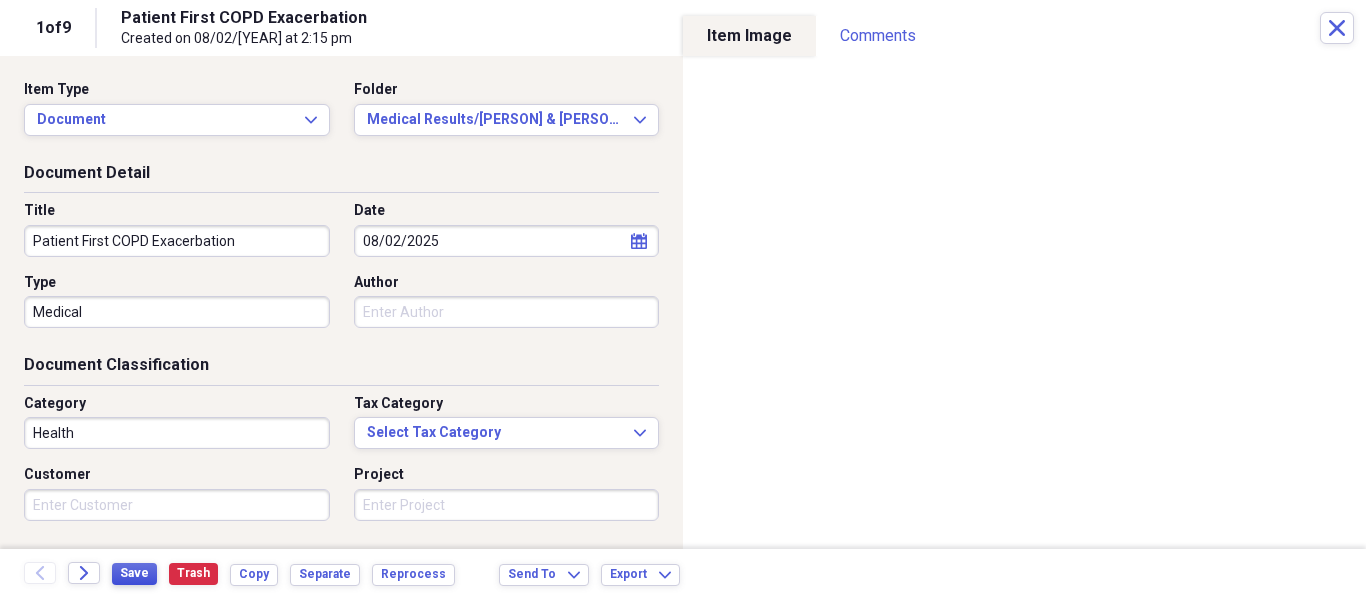 click on "Save" at bounding box center [134, 573] 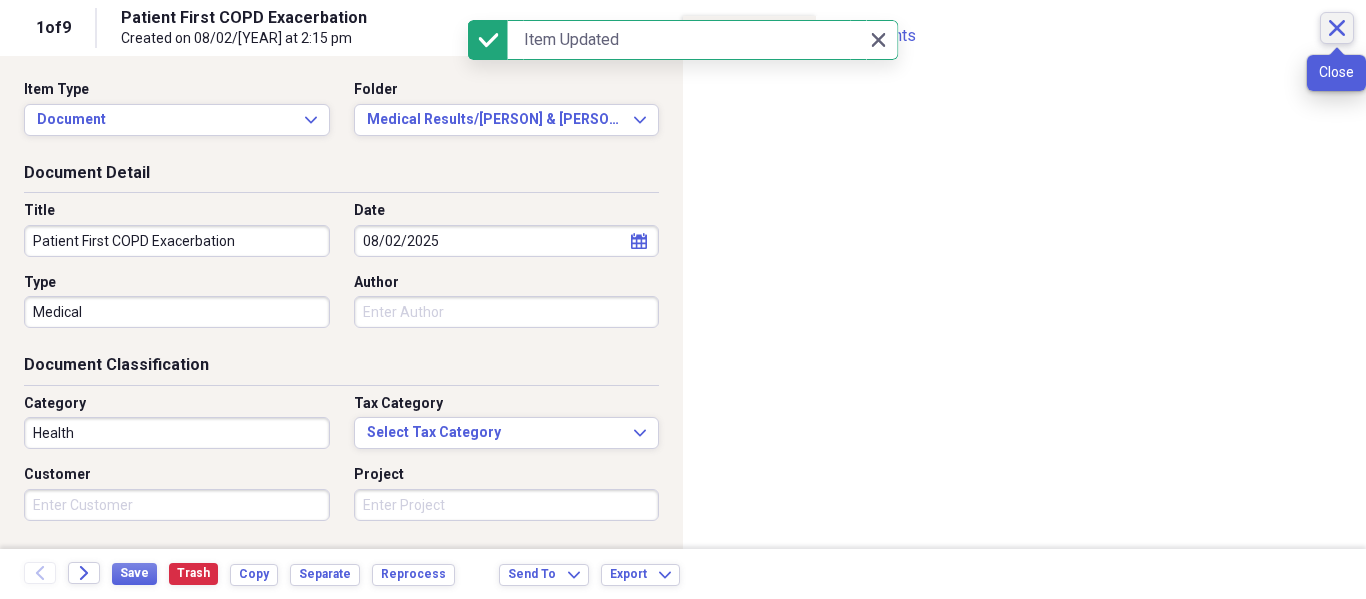 click on "Close" 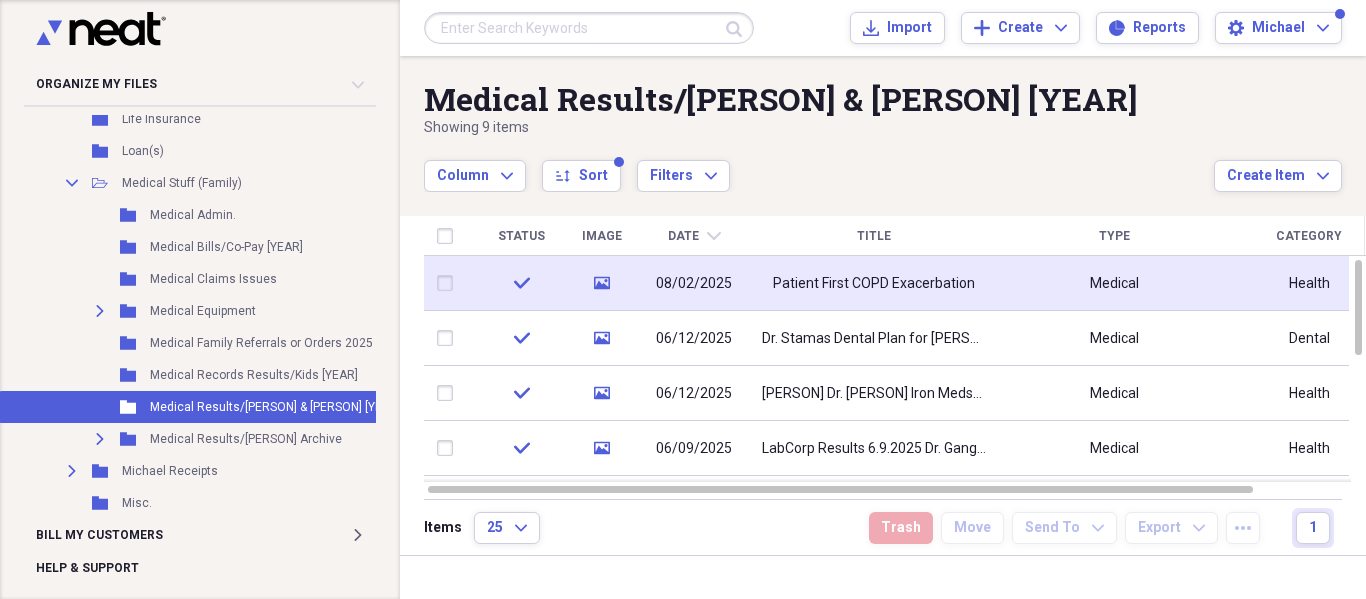 click on "Patient First COPD Exacerbation" at bounding box center (874, 284) 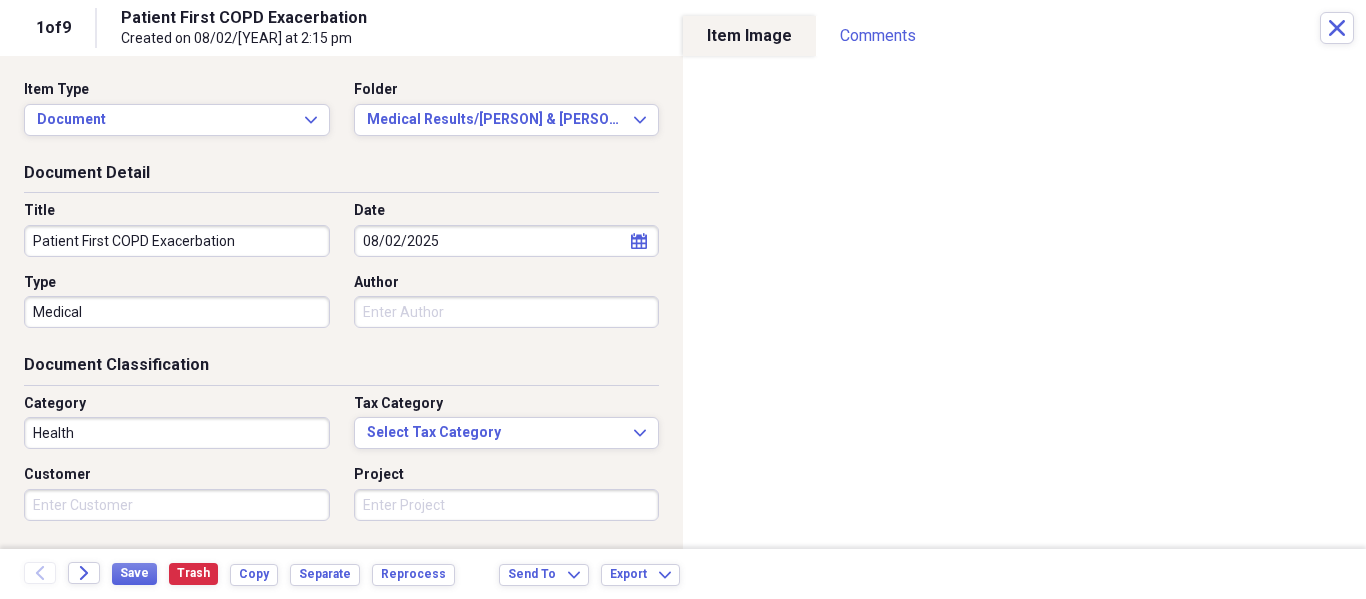 scroll, scrollTop: 243, scrollLeft: 0, axis: vertical 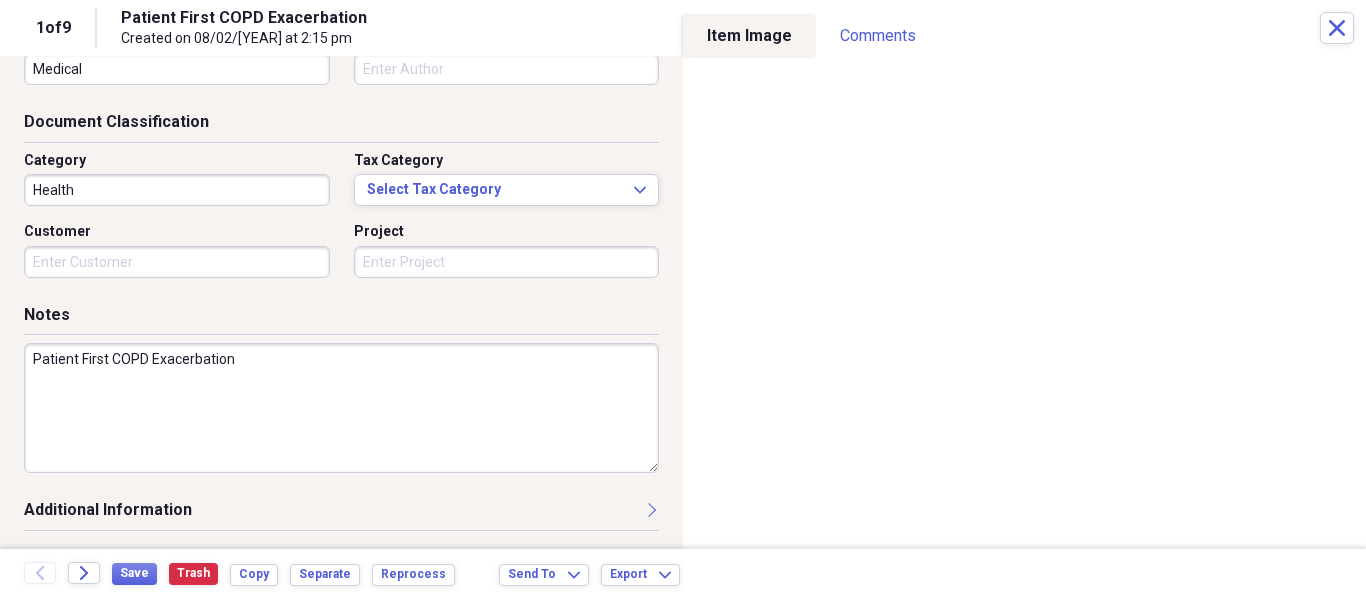 click on "Patient First COPD Exacerbation" at bounding box center (341, 408) 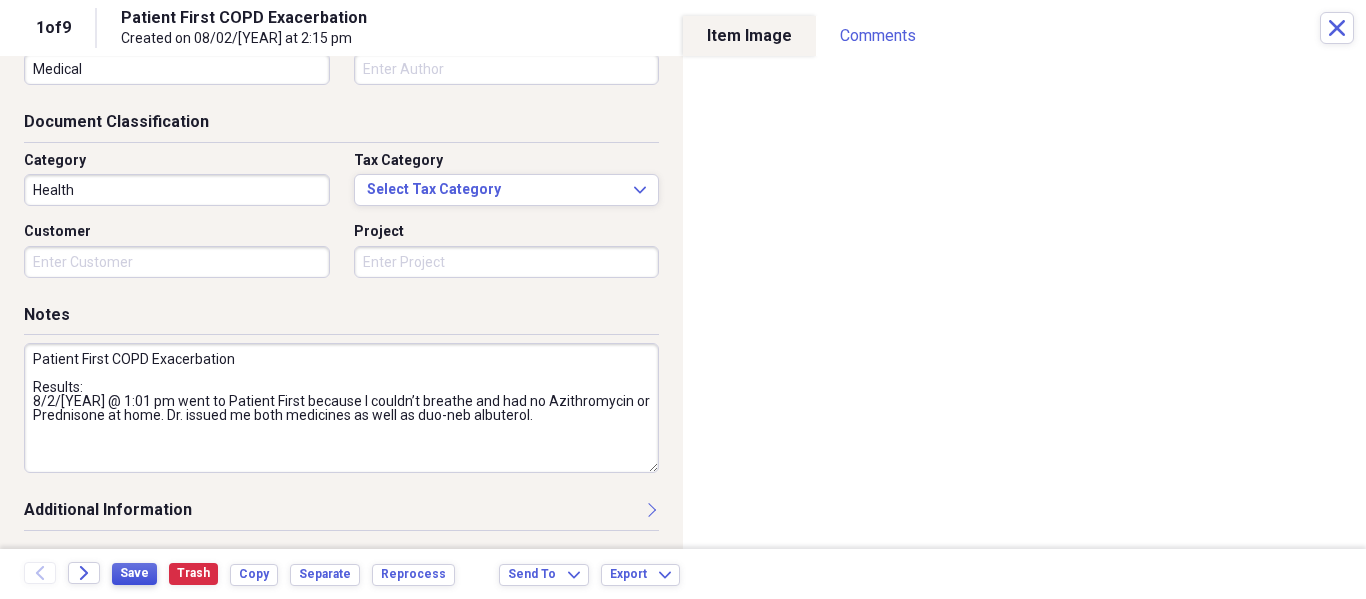 click on "Save" at bounding box center (134, 573) 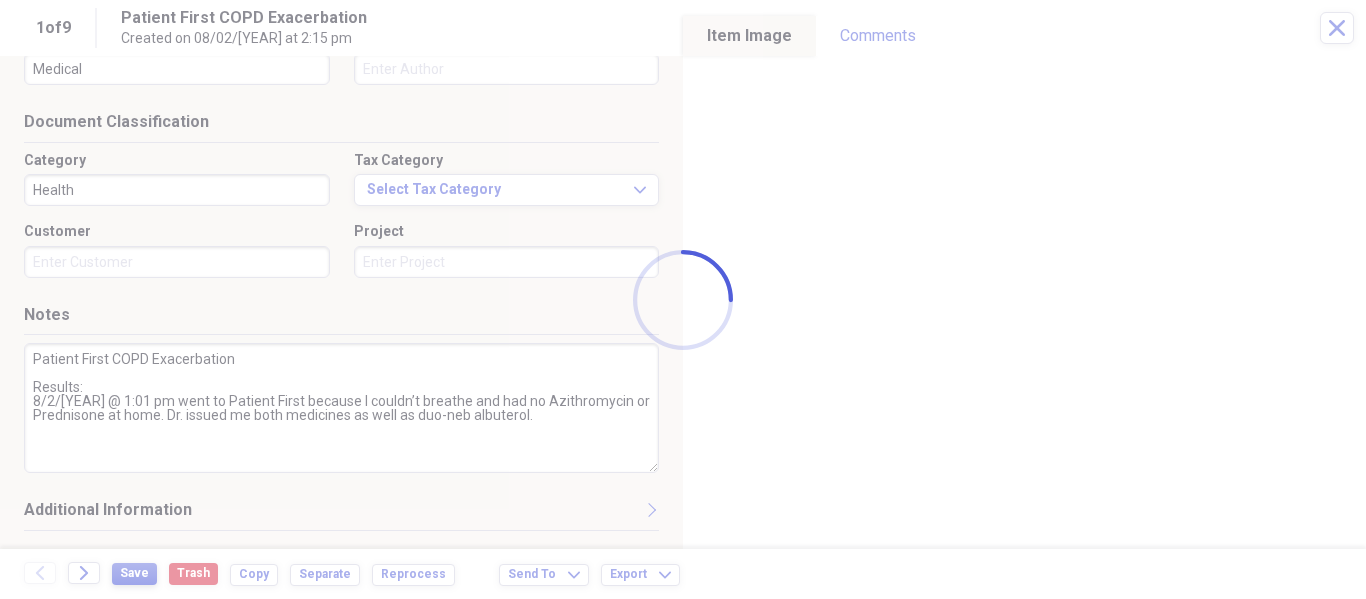 type on "Patient First COPD Exacerbation
Results:
8/2/[YEAR] @ 1:01 pm went to Patient First because I couldn’t breathe and had no Azithromycin or Prednisone at home. Dr. issued me both medicines as well as duo-neb albuterol." 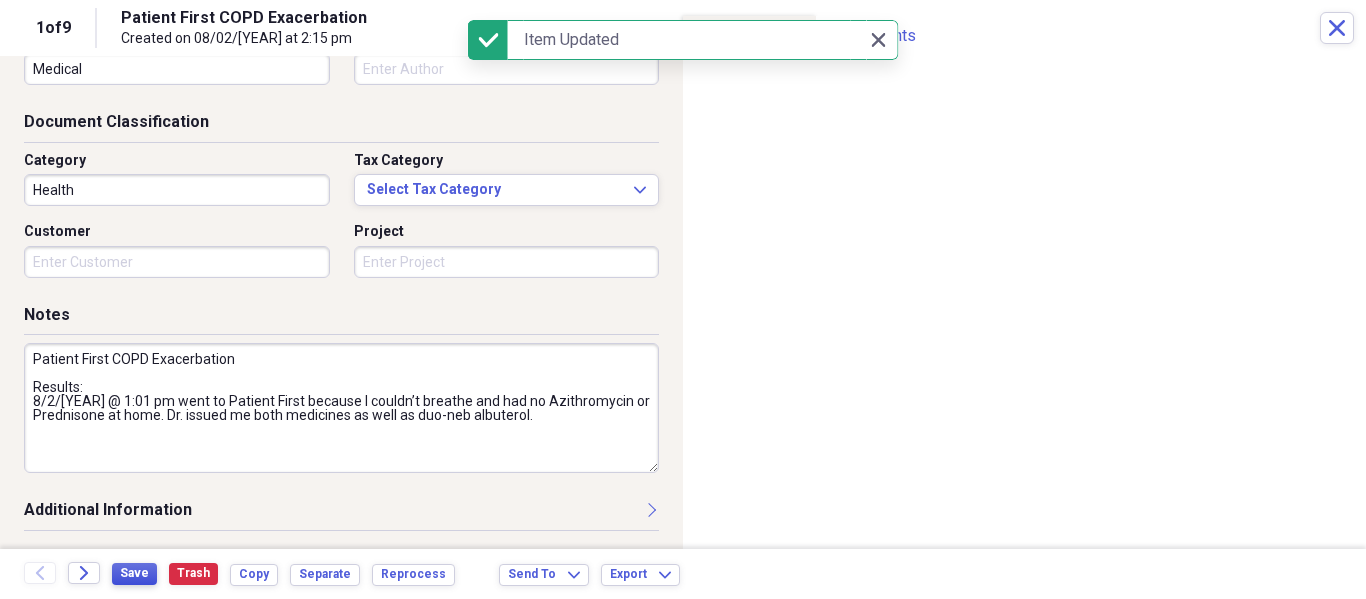 scroll, scrollTop: 0, scrollLeft: 0, axis: both 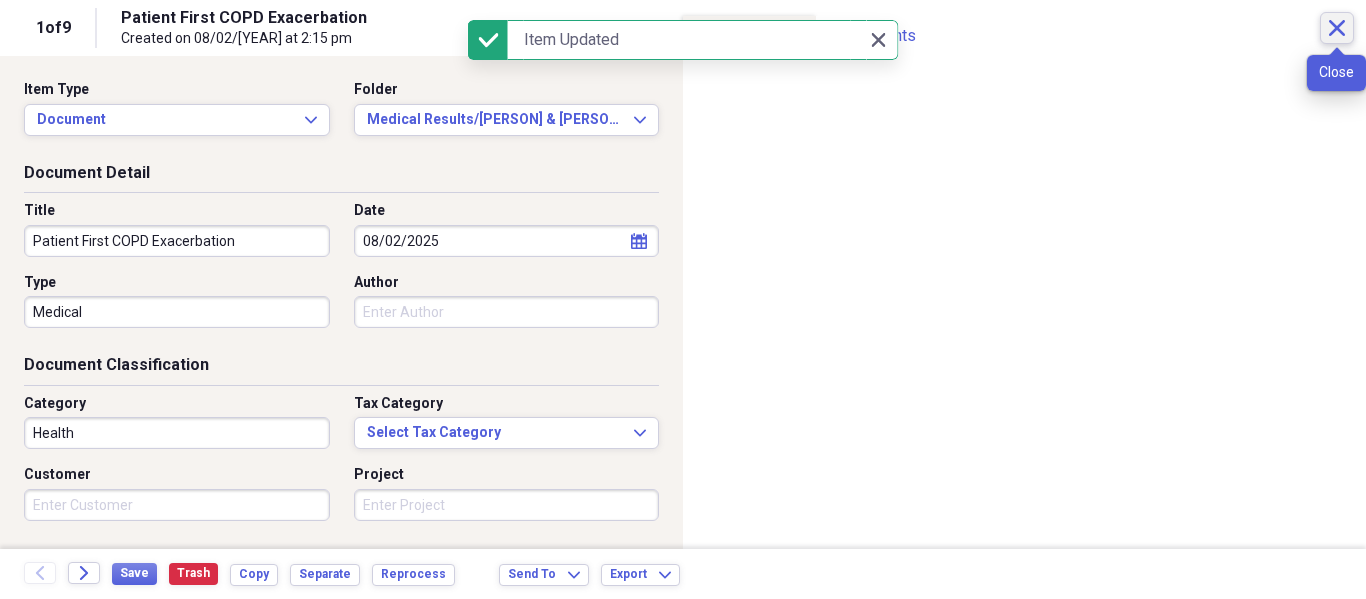 click on "Close" 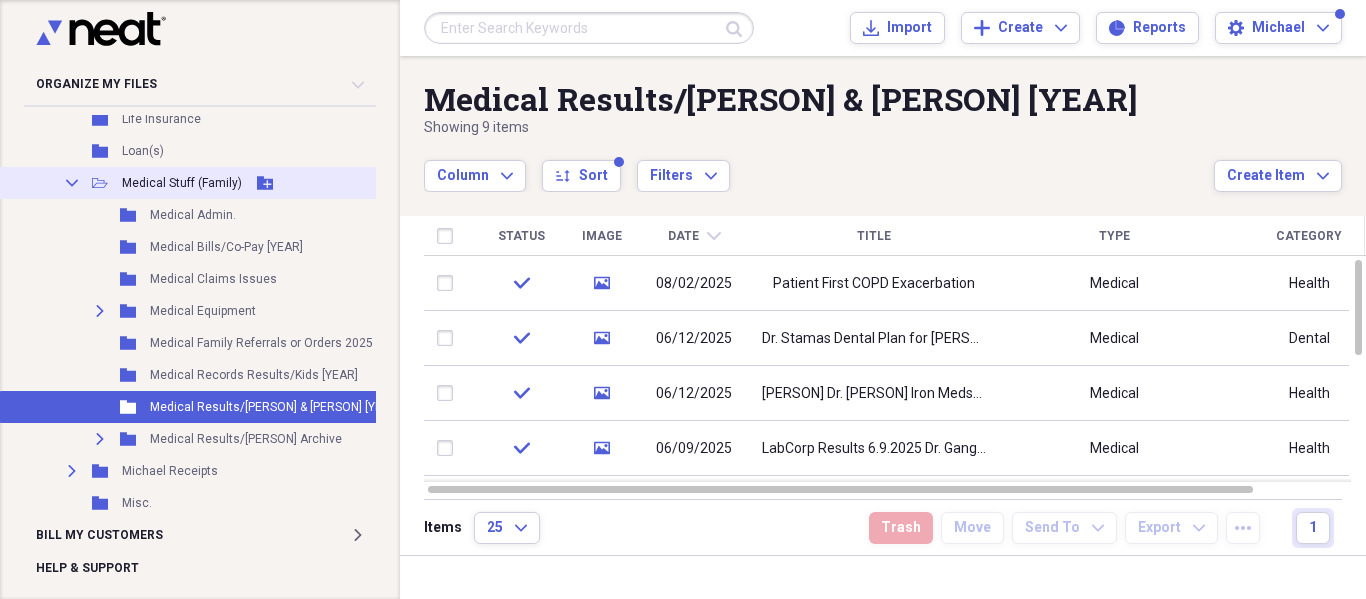 click on "Collapse" 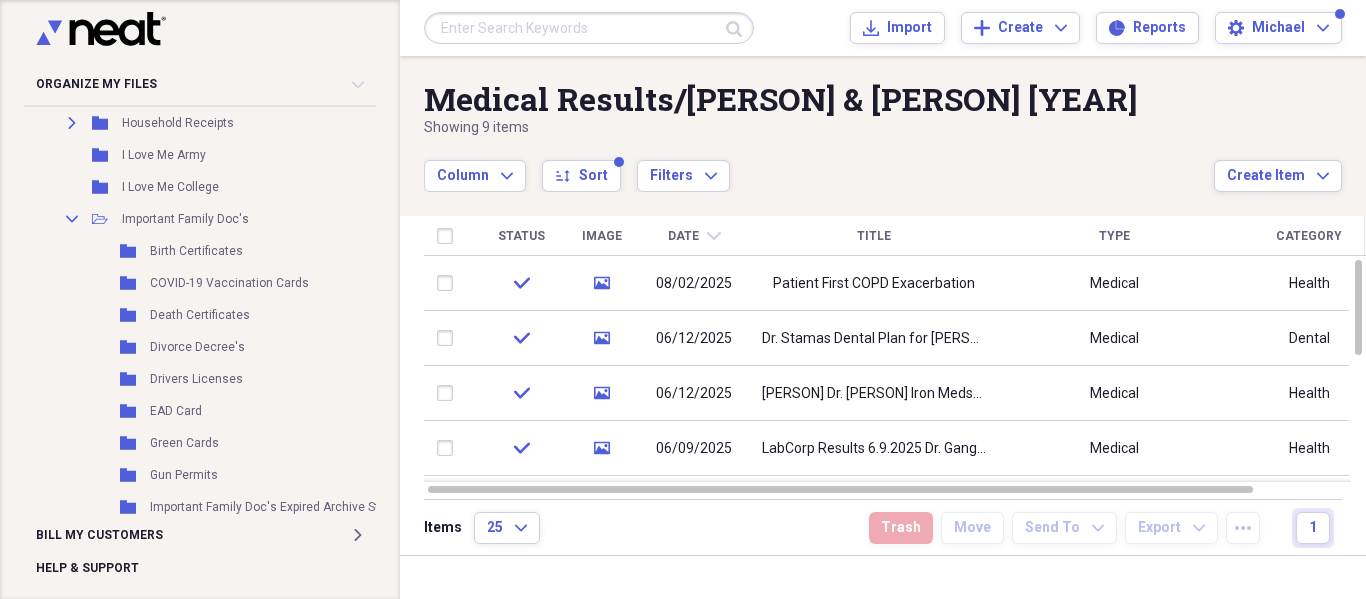 scroll, scrollTop: 1700, scrollLeft: 0, axis: vertical 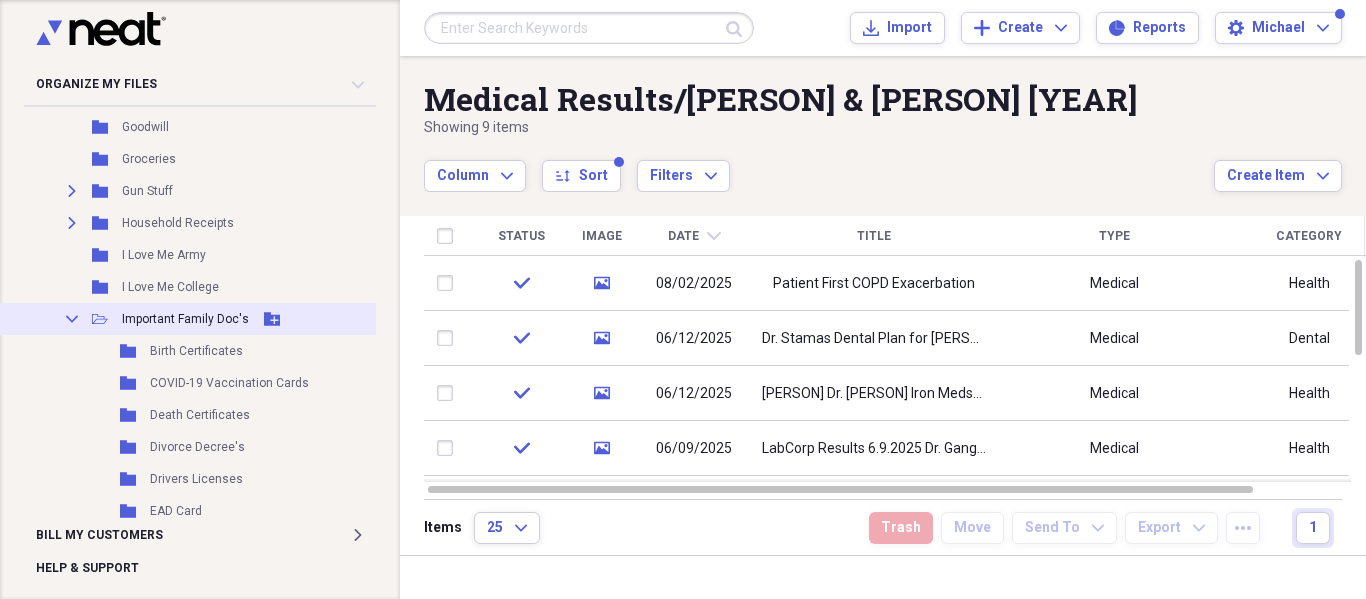 click 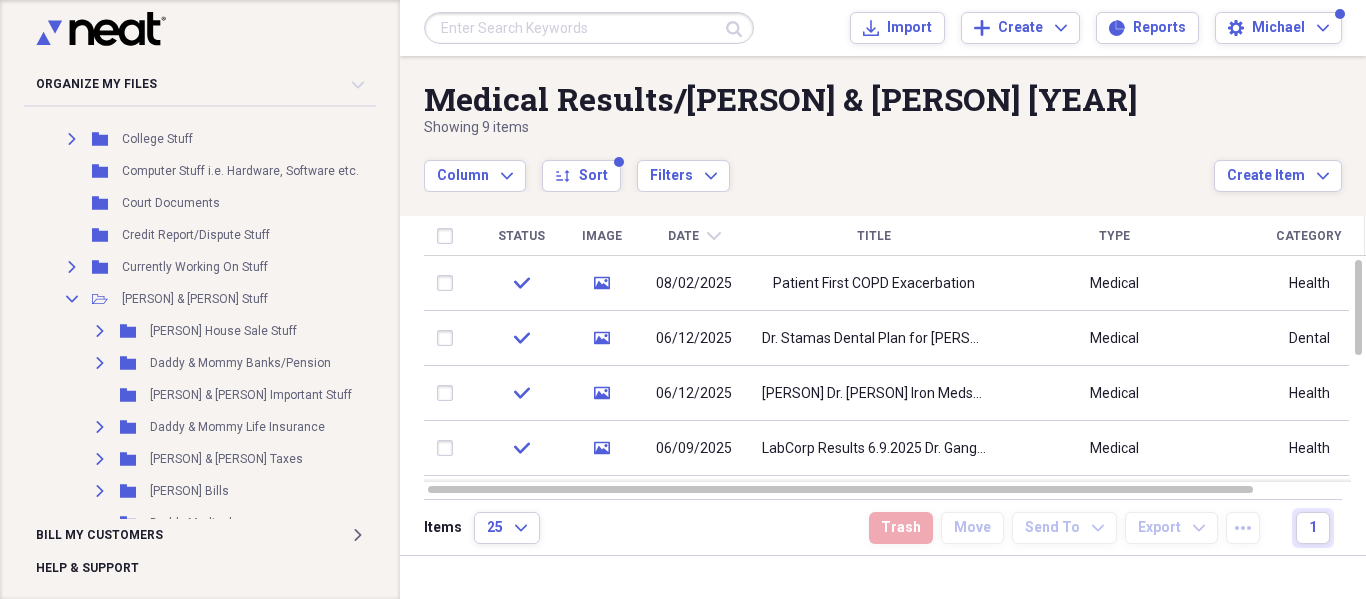 scroll, scrollTop: 0, scrollLeft: 0, axis: both 